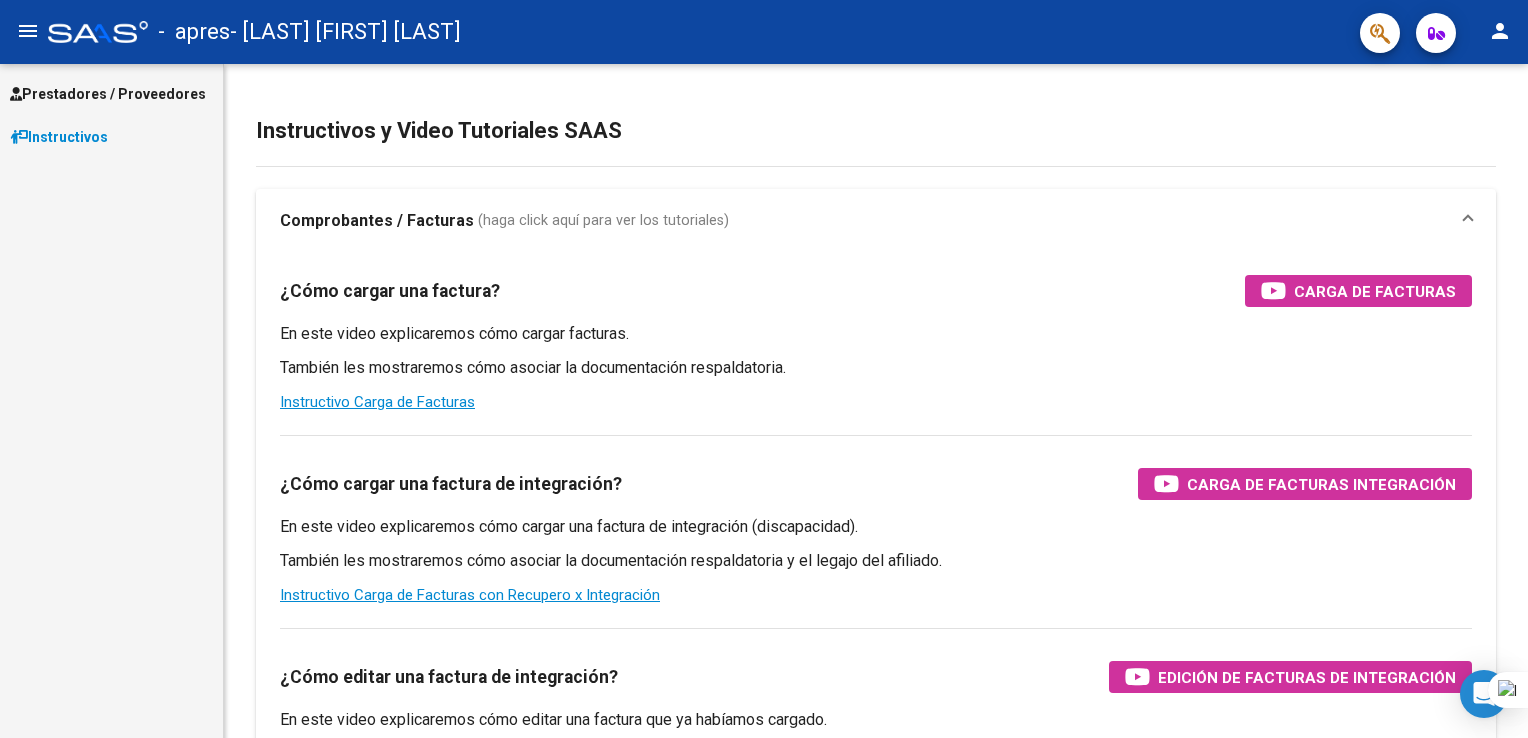 scroll, scrollTop: 0, scrollLeft: 0, axis: both 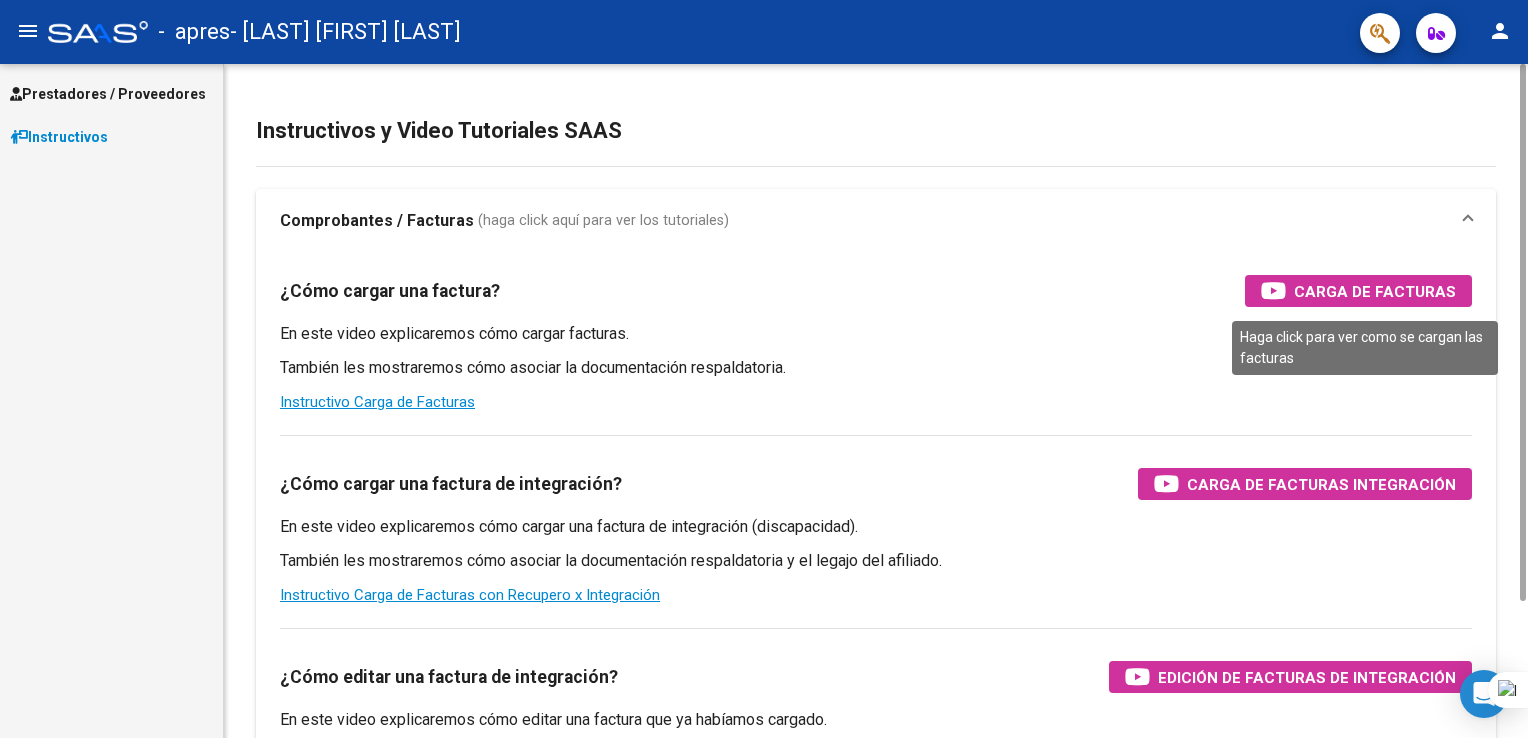 click on "Carga de Facturas" at bounding box center (1375, 291) 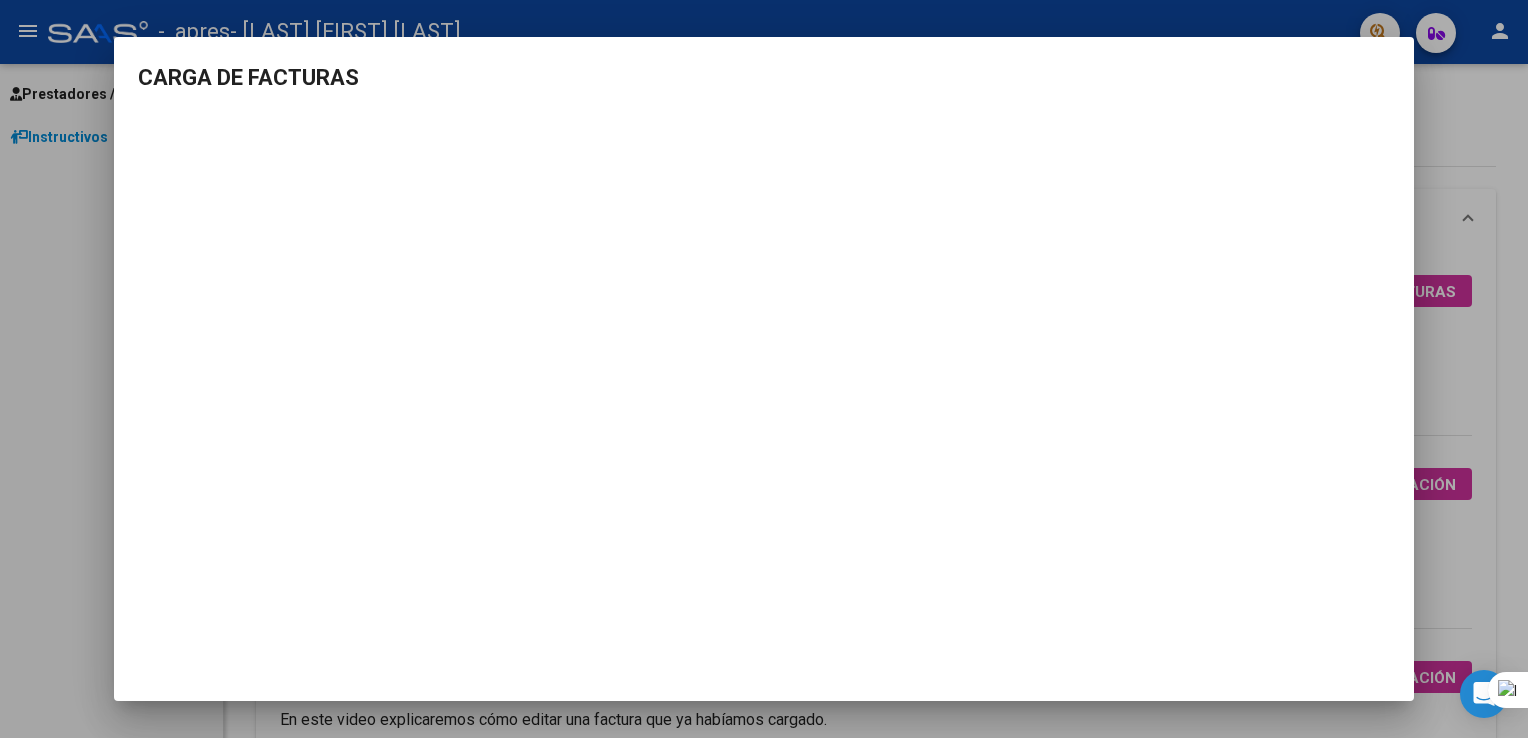 click on "CARGA DE FACTURAS" at bounding box center [764, 77] 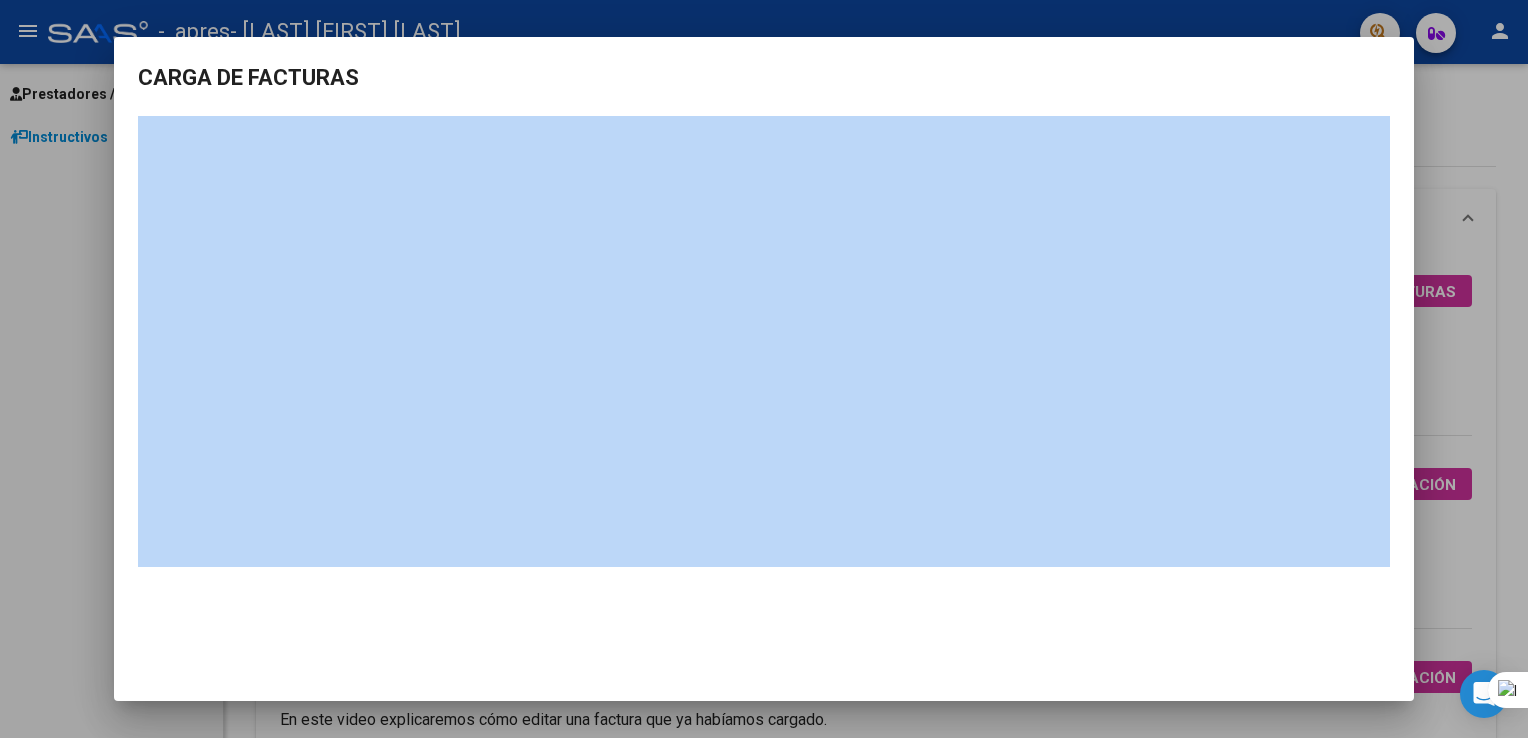 click on "CARGA DE FACTURAS" at bounding box center [764, 77] 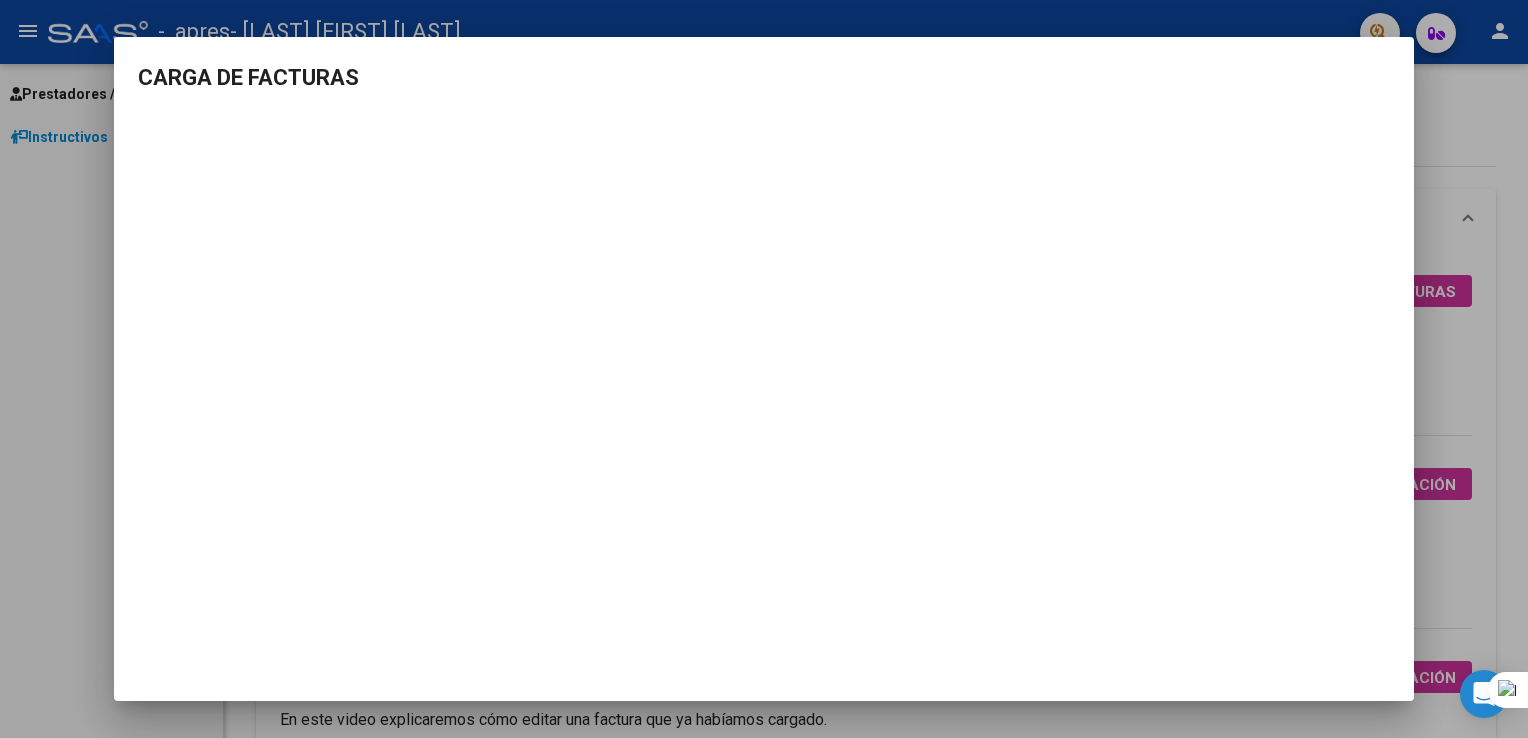 click on "CARGA DE FACTURAS" at bounding box center [764, 314] 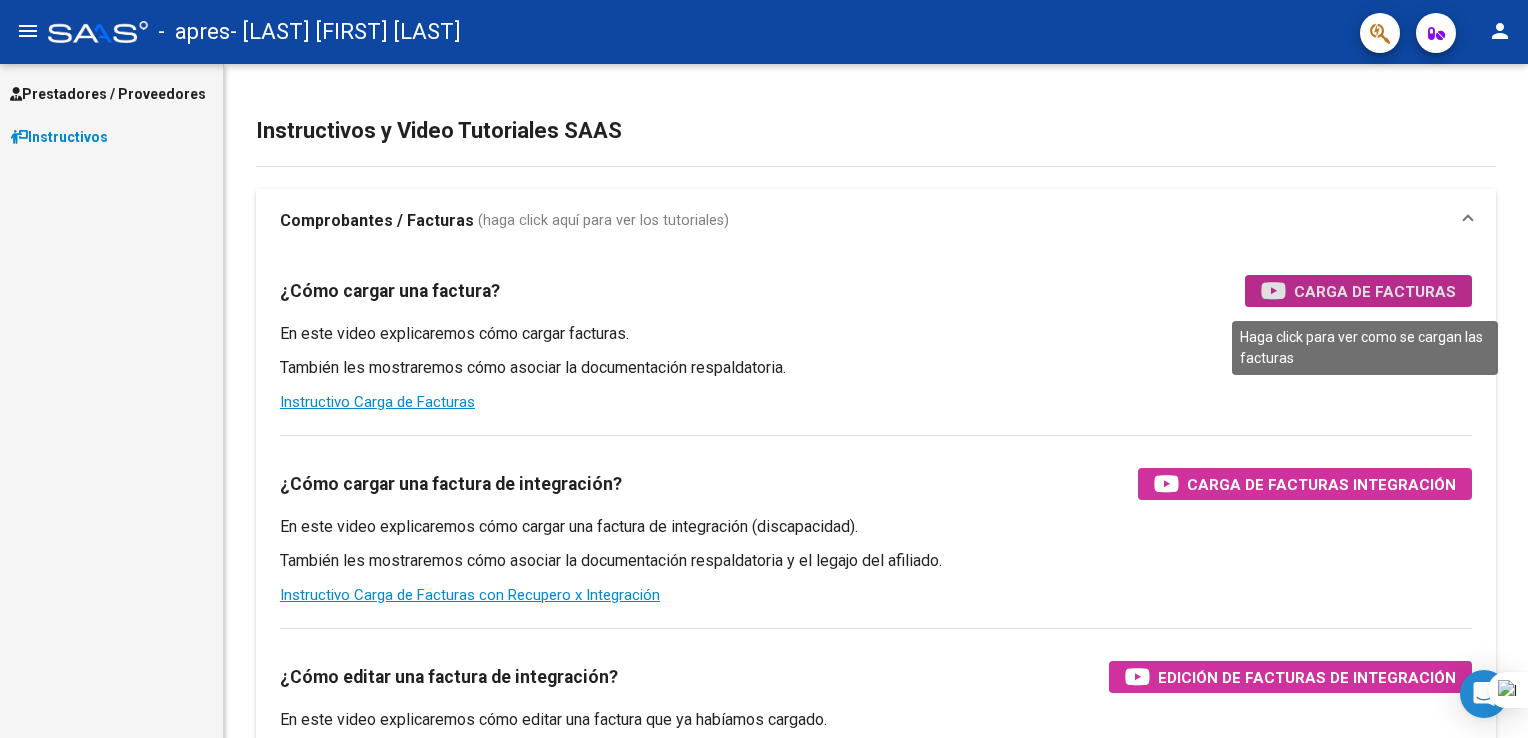 click on "Instructivos" at bounding box center [111, 136] 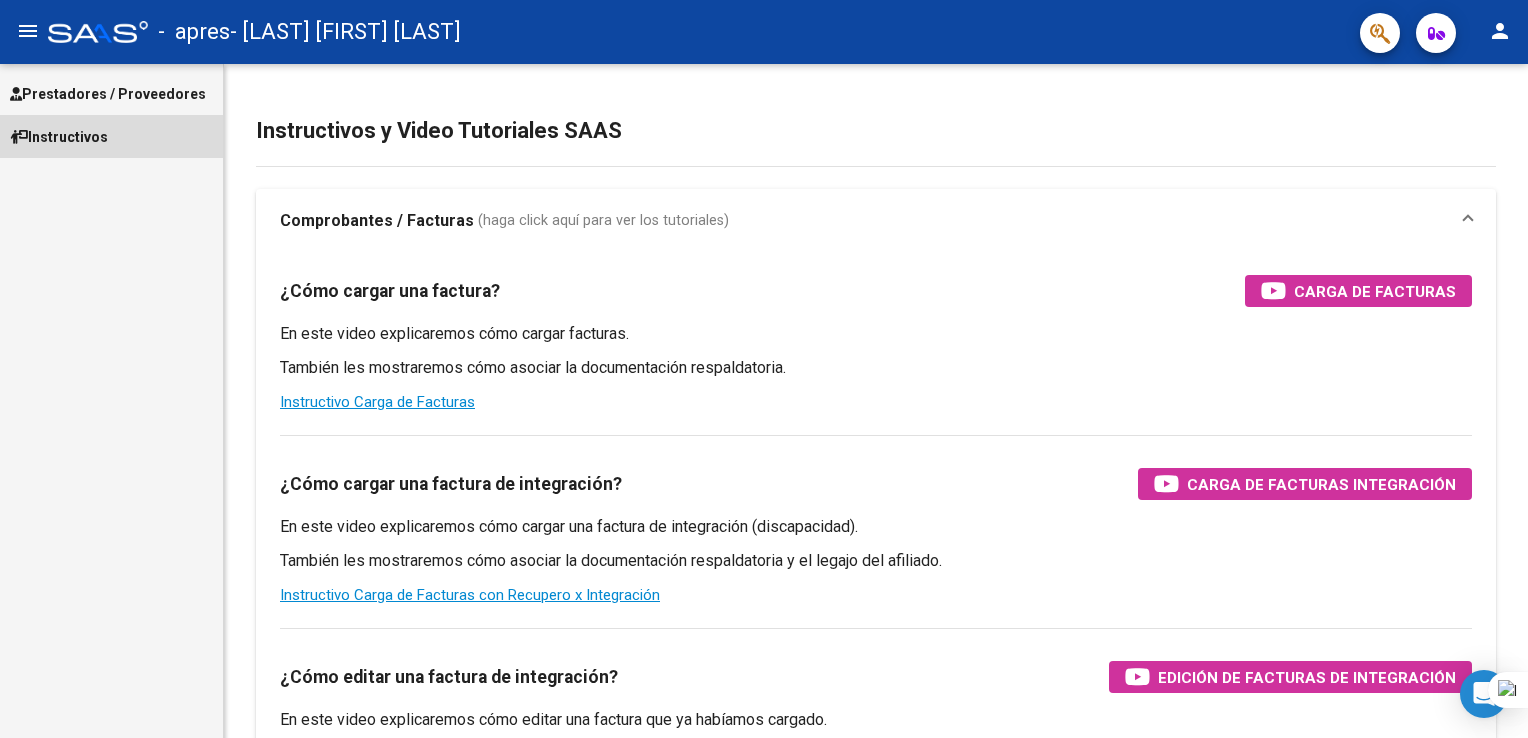 click on "Instructivos" at bounding box center (111, 136) 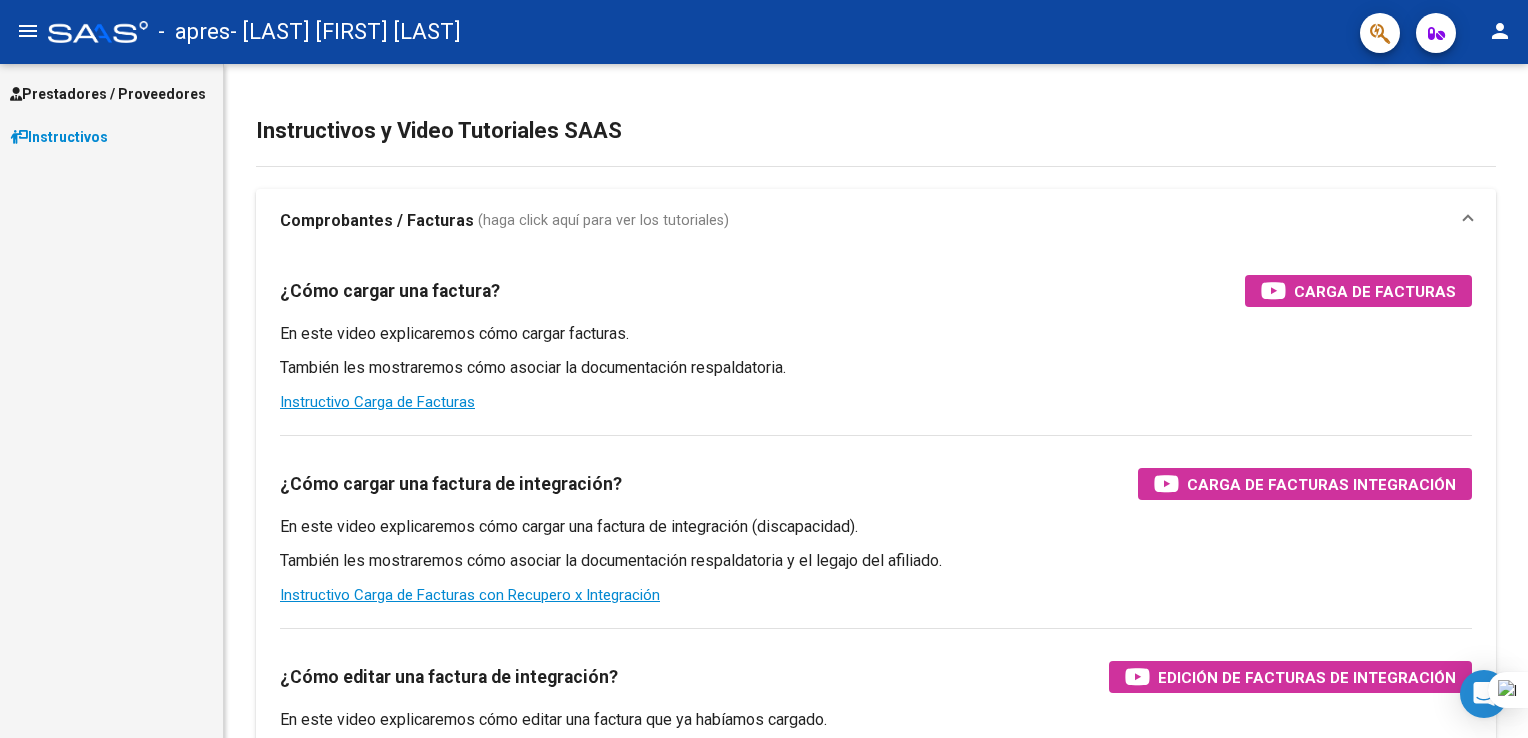 click on "Prestadores / Proveedores" at bounding box center [108, 94] 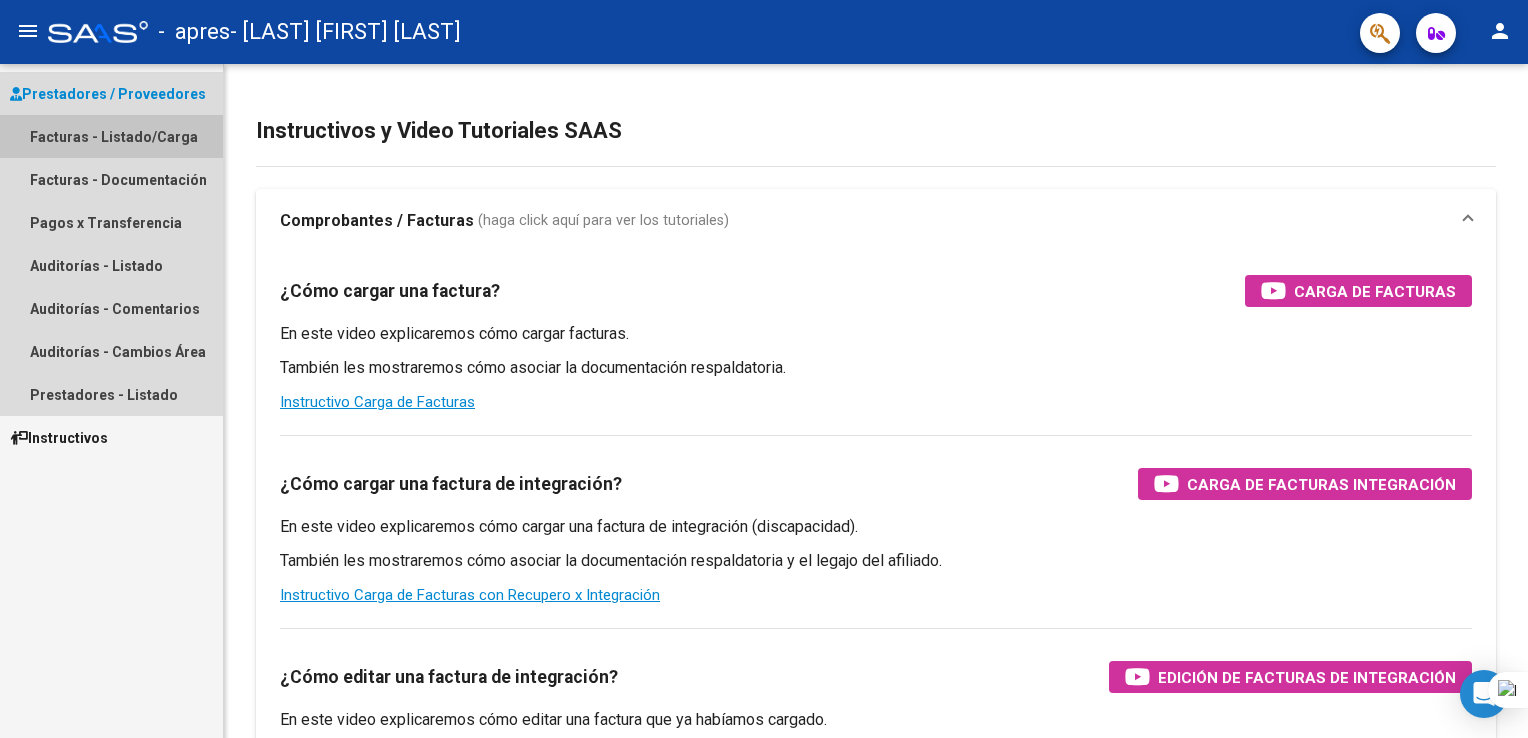 click on "Facturas - Listado/Carga" at bounding box center (111, 136) 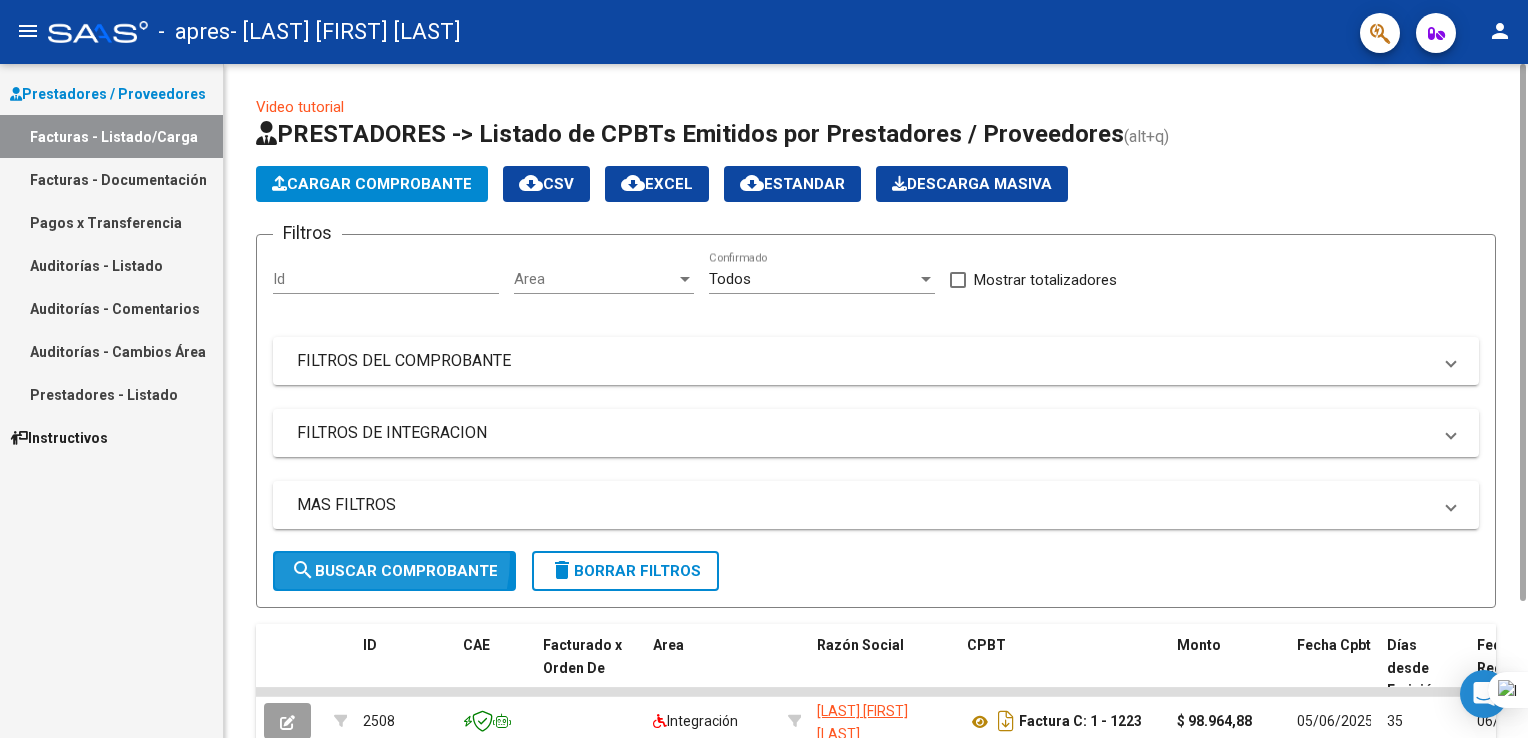click on "search  Buscar Comprobante" 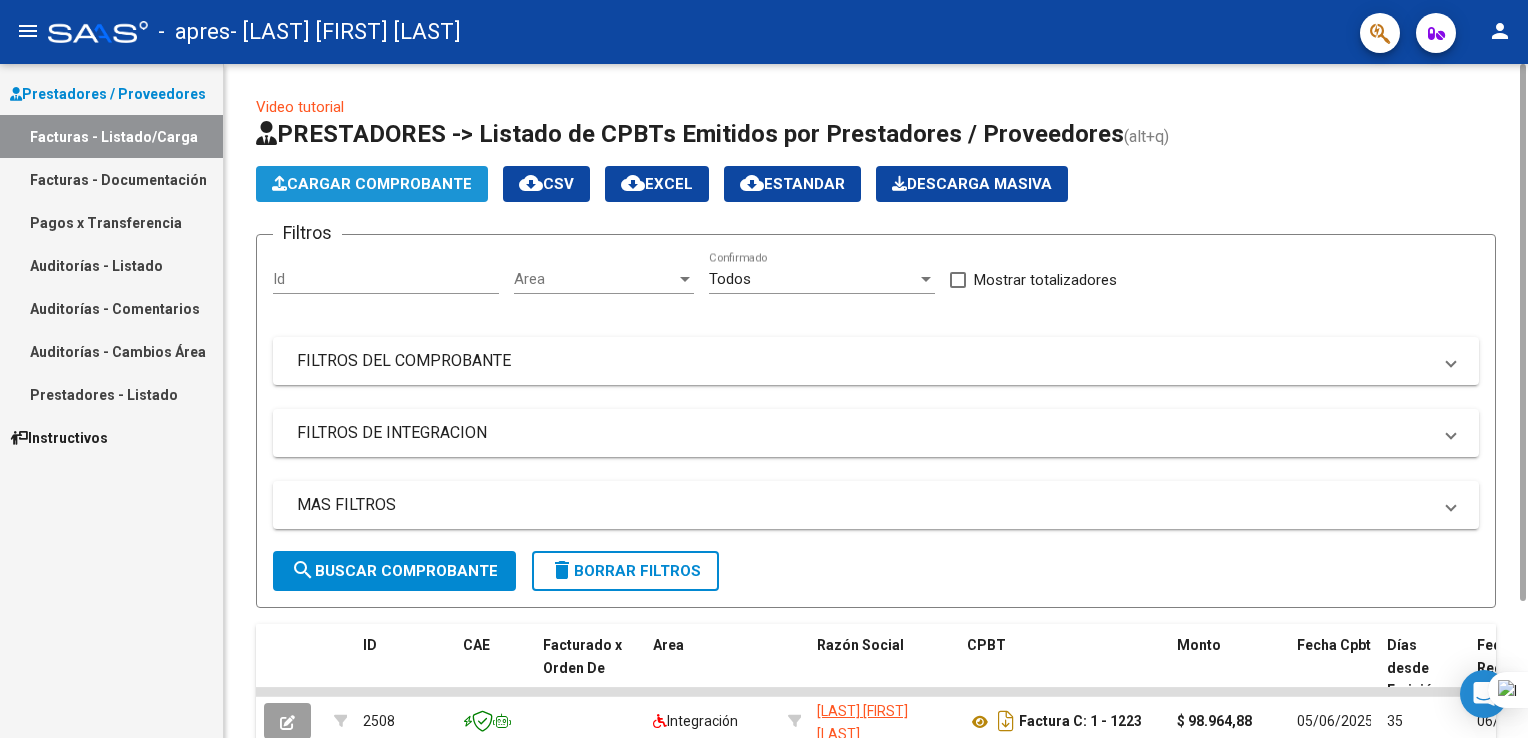 click on "Cargar Comprobante" 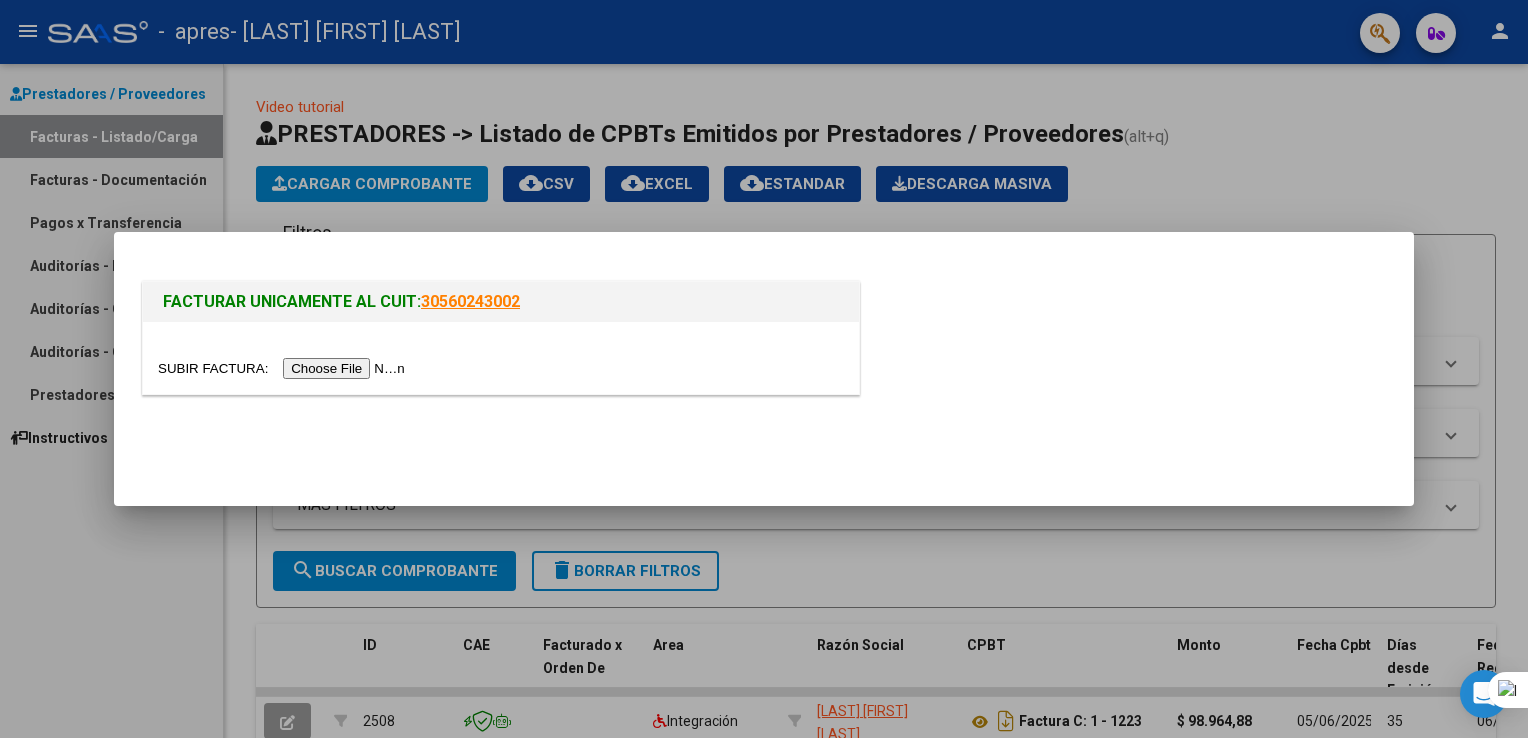 click at bounding box center (284, 368) 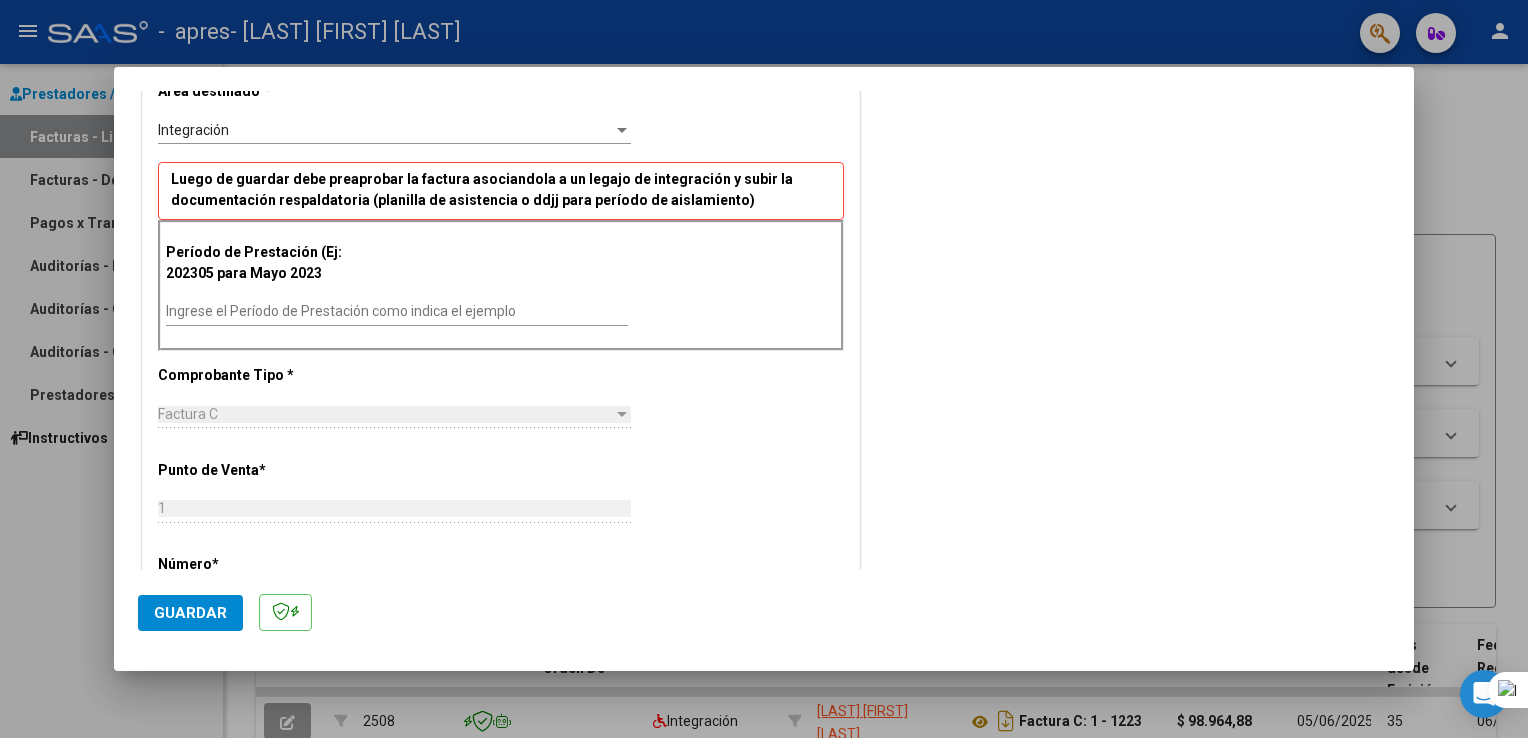scroll, scrollTop: 440, scrollLeft: 0, axis: vertical 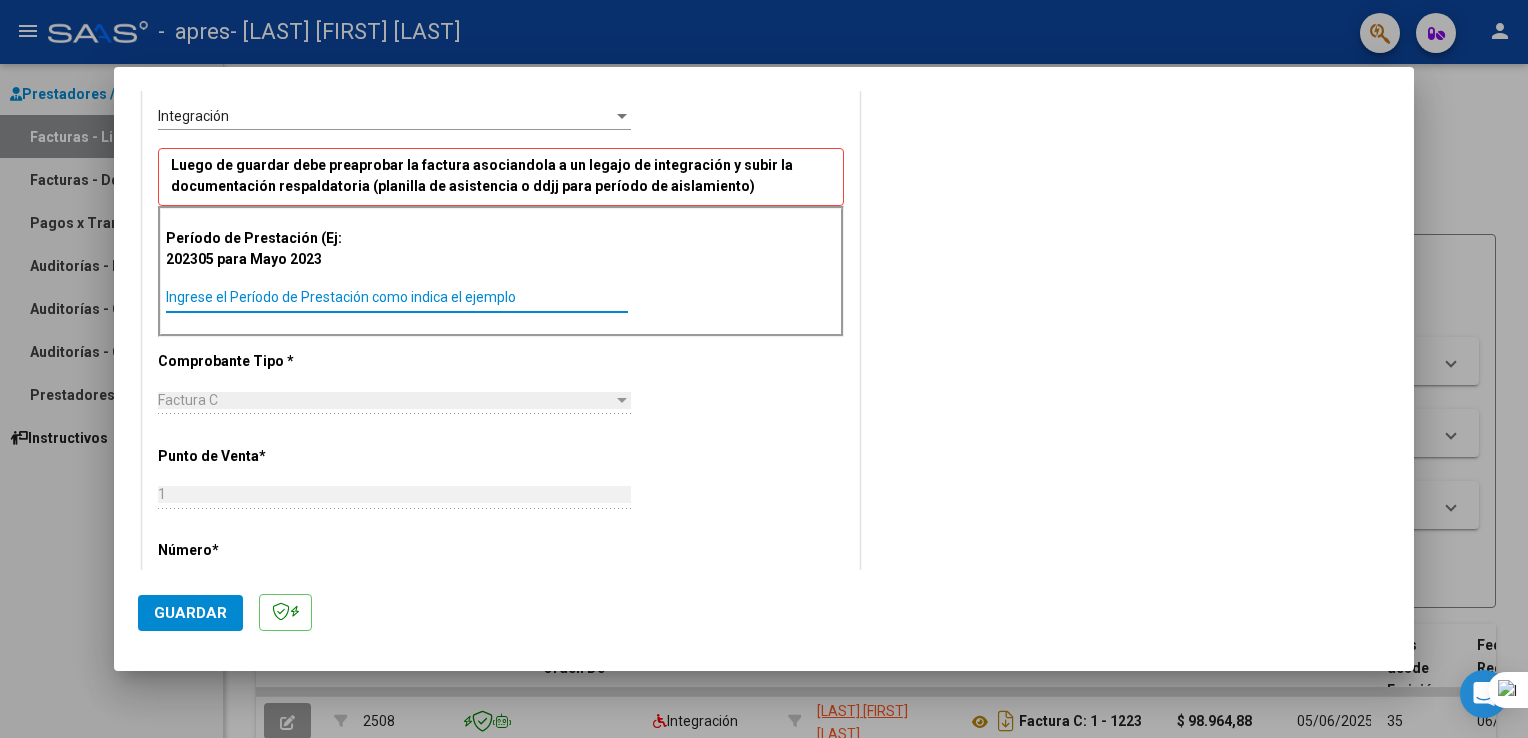 click on "Ingrese el Período de Prestación como indica el ejemplo" at bounding box center (397, 297) 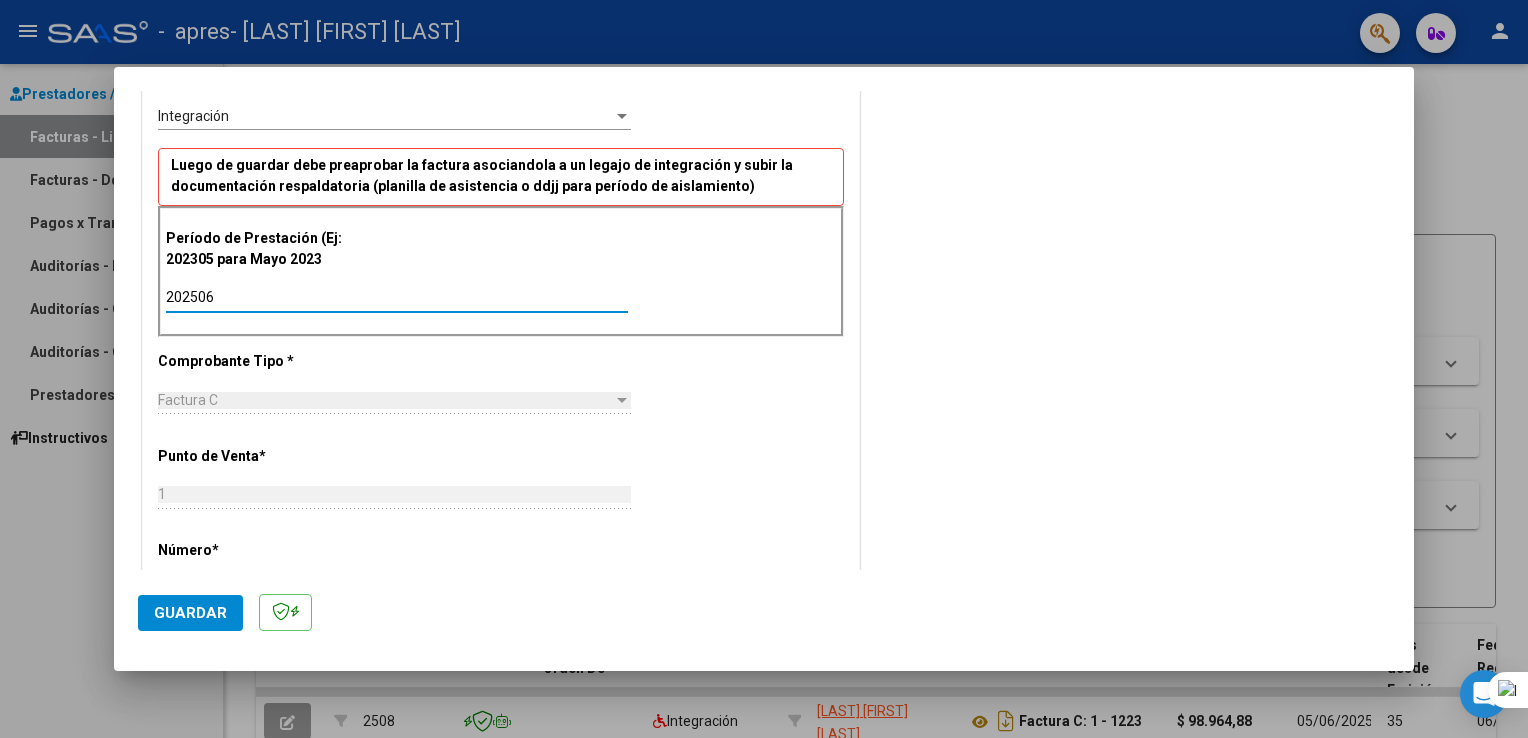 type on "202506" 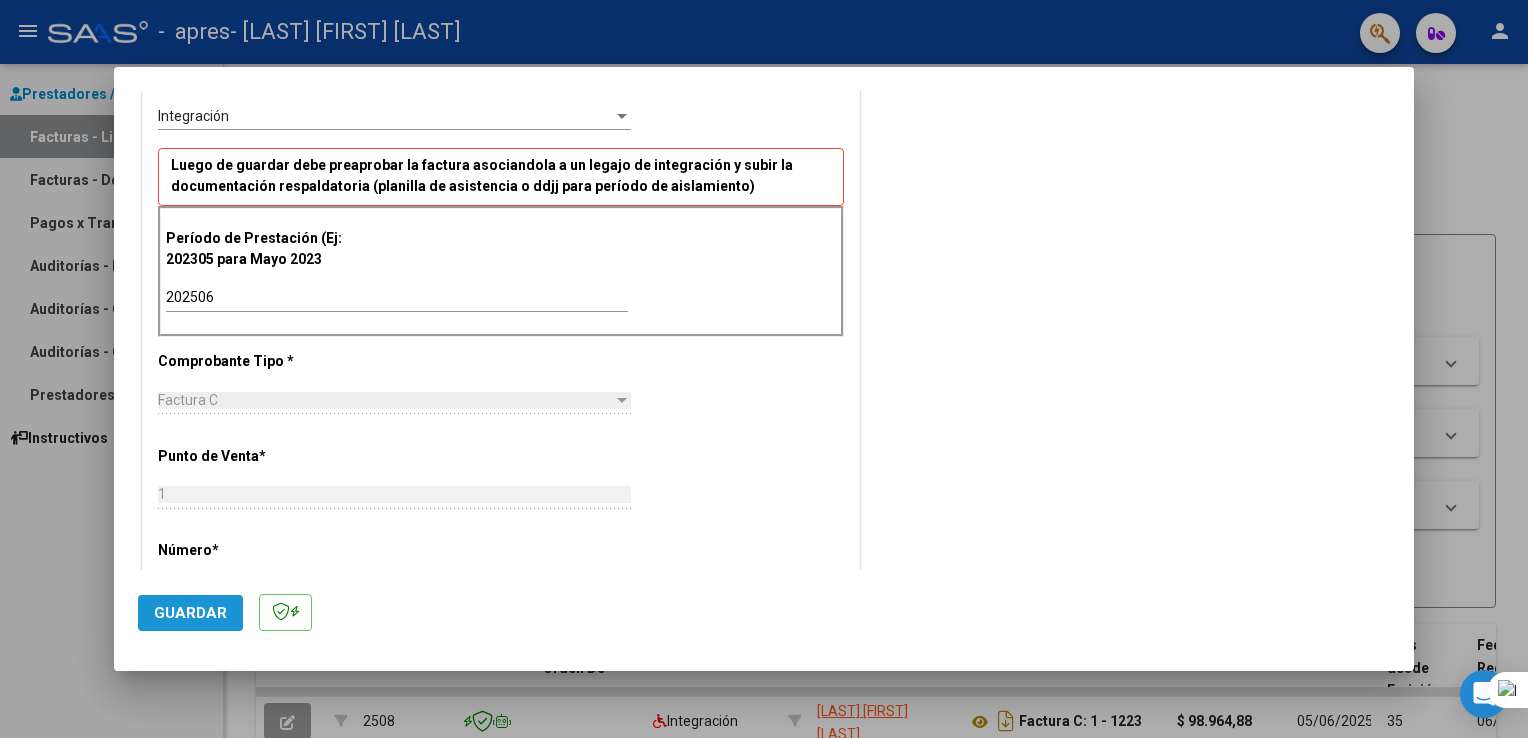 click on "Guardar" 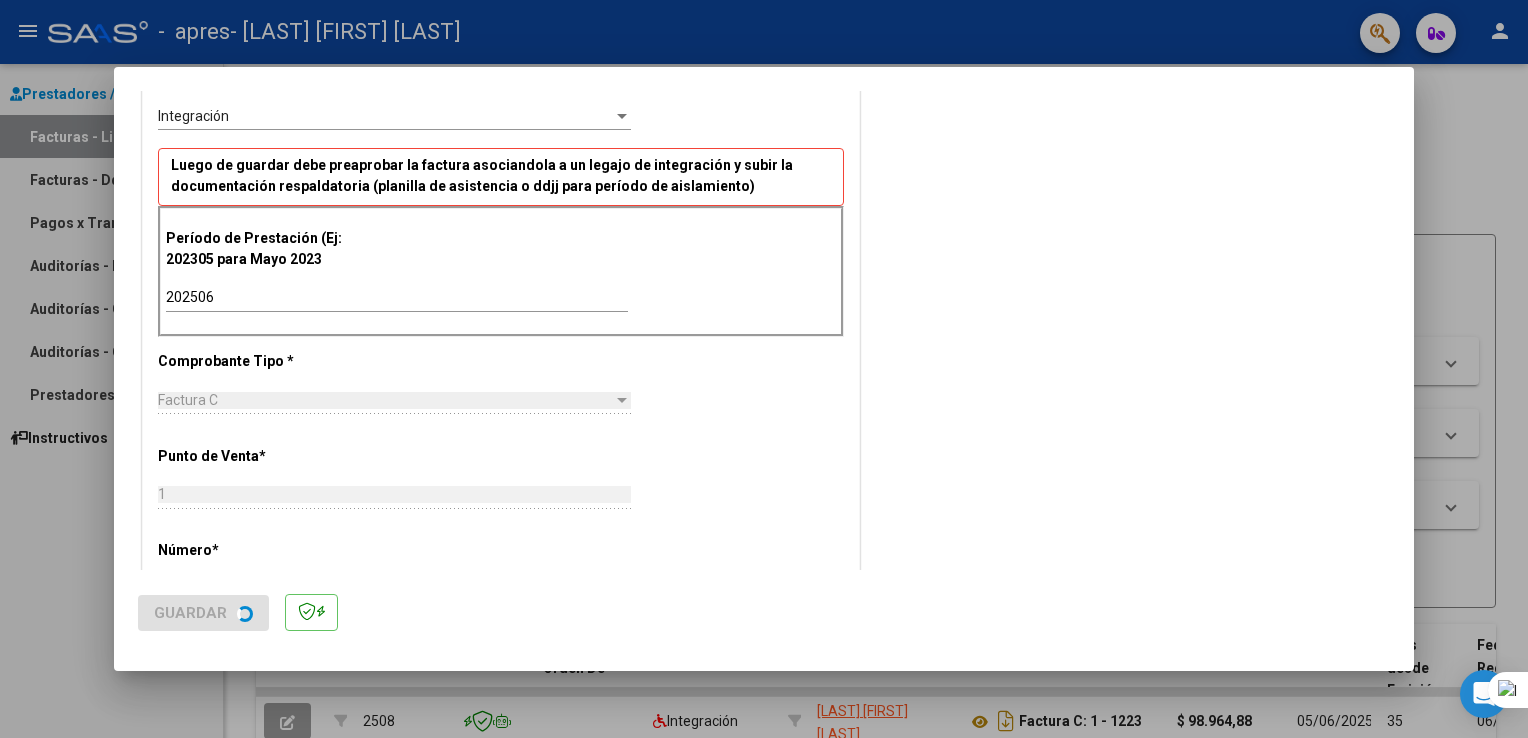 scroll, scrollTop: 0, scrollLeft: 0, axis: both 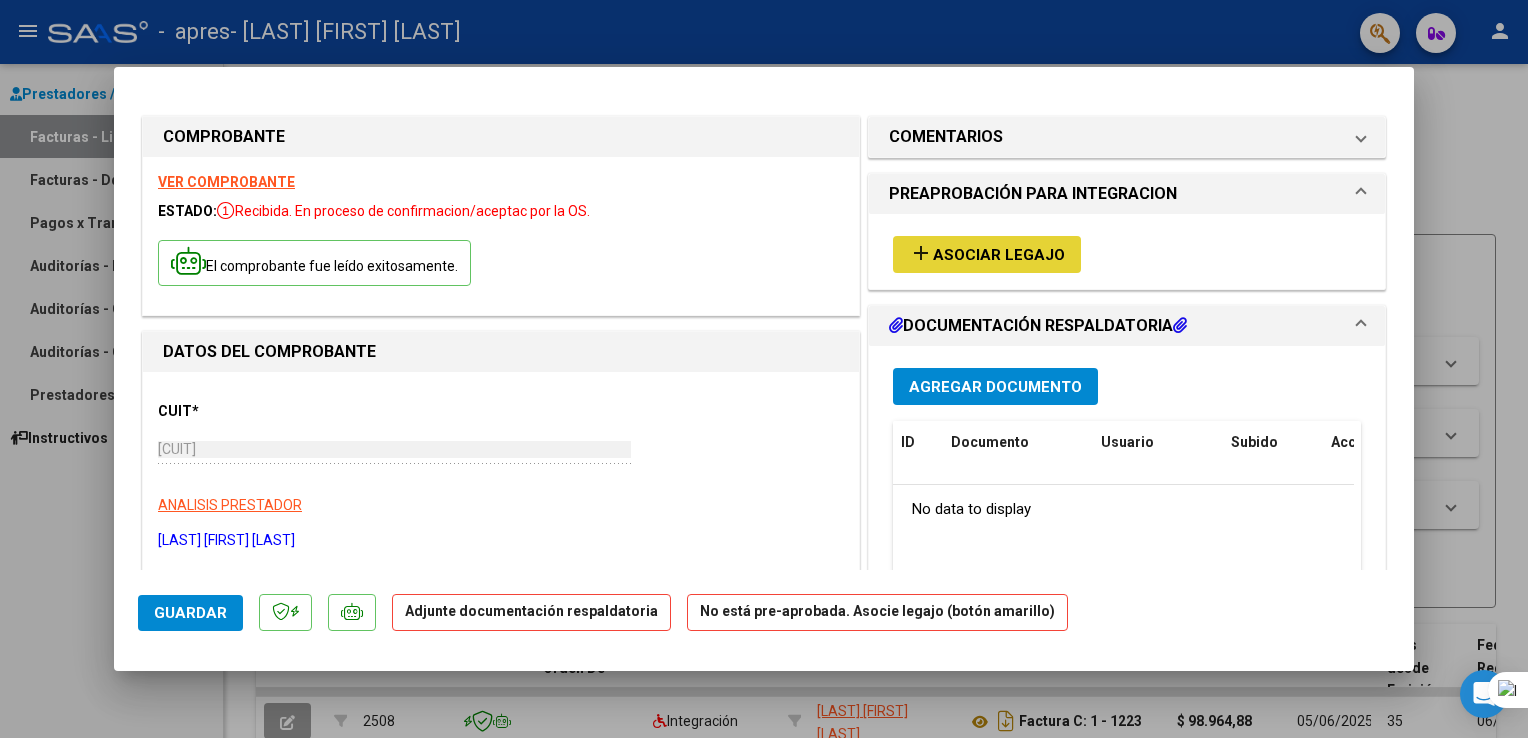 click on "Asociar Legajo" at bounding box center [999, 255] 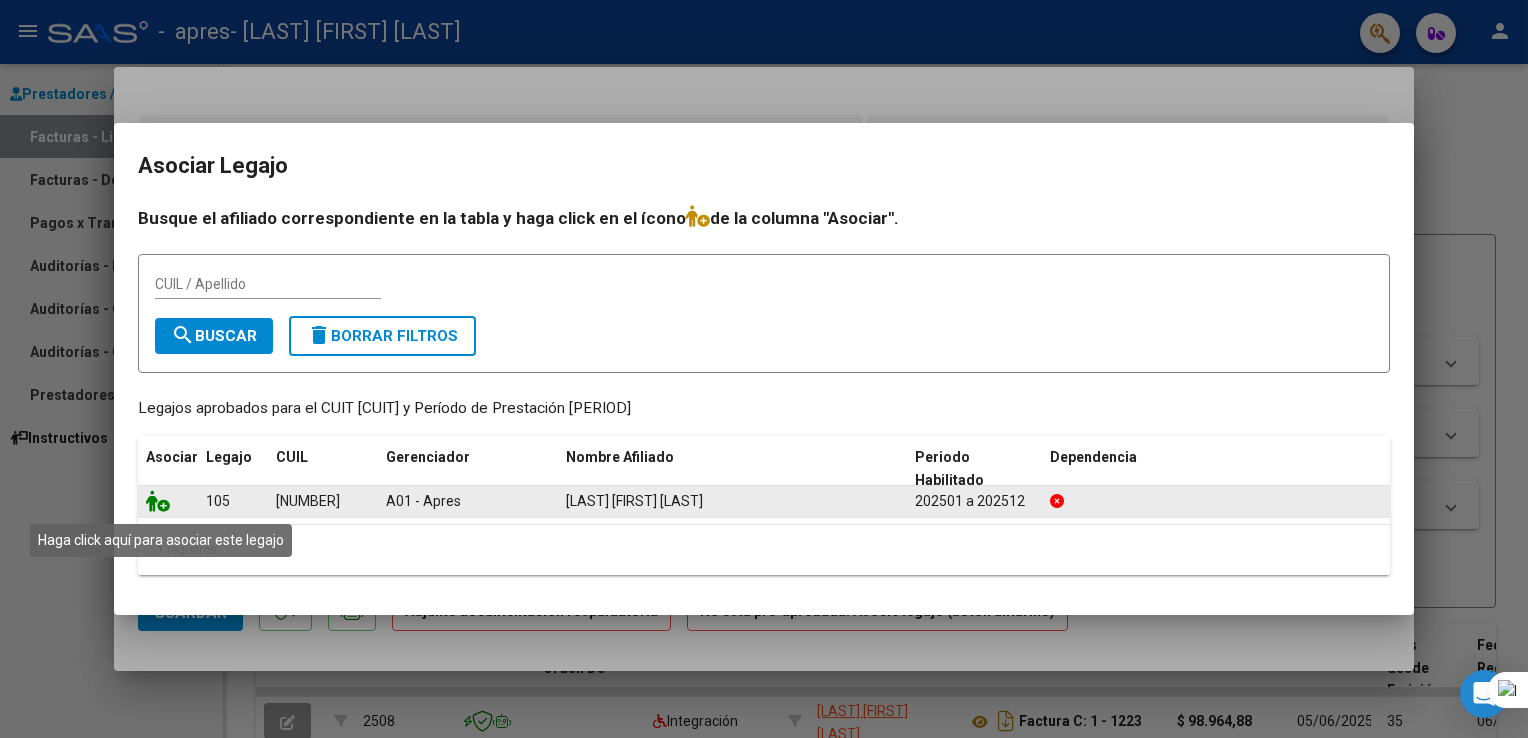click 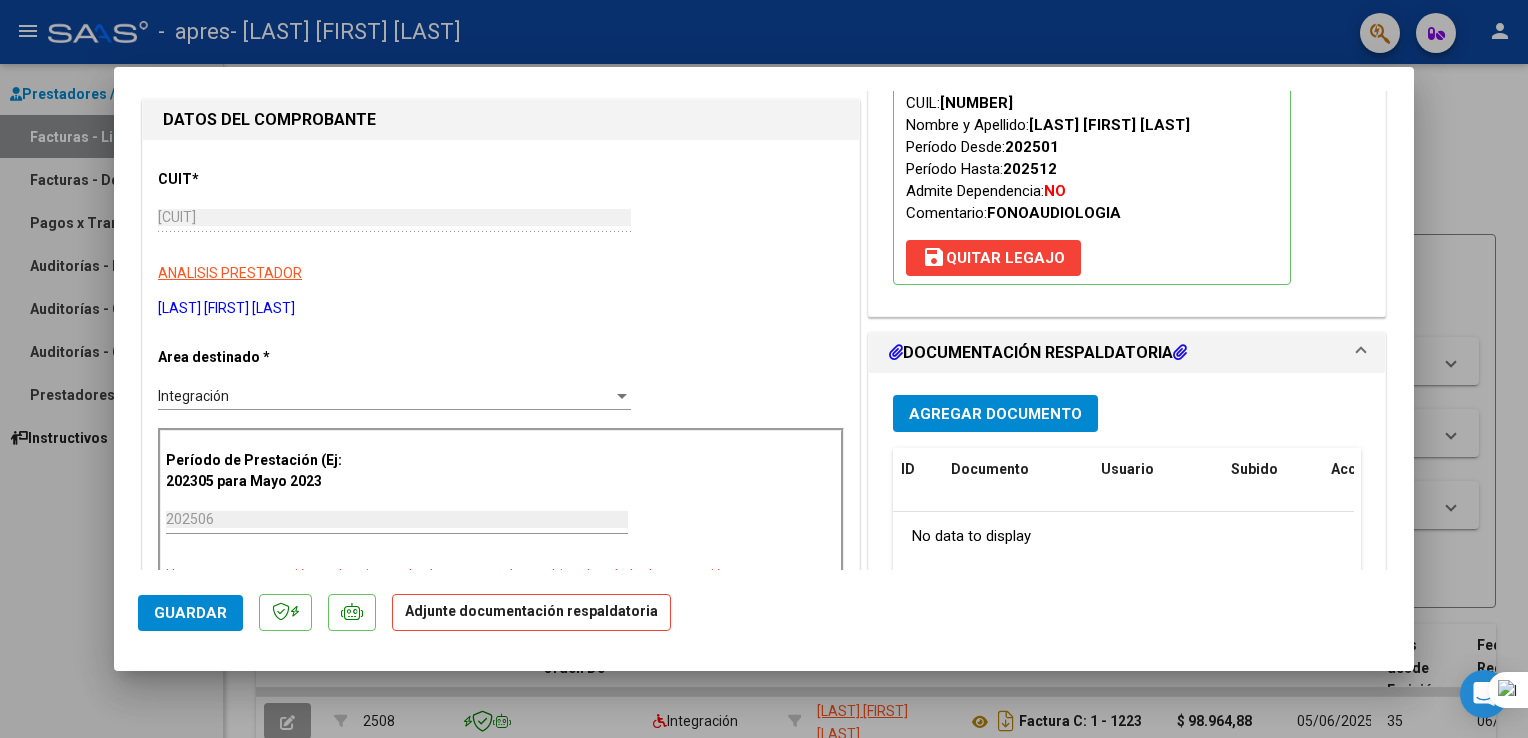 scroll, scrollTop: 240, scrollLeft: 0, axis: vertical 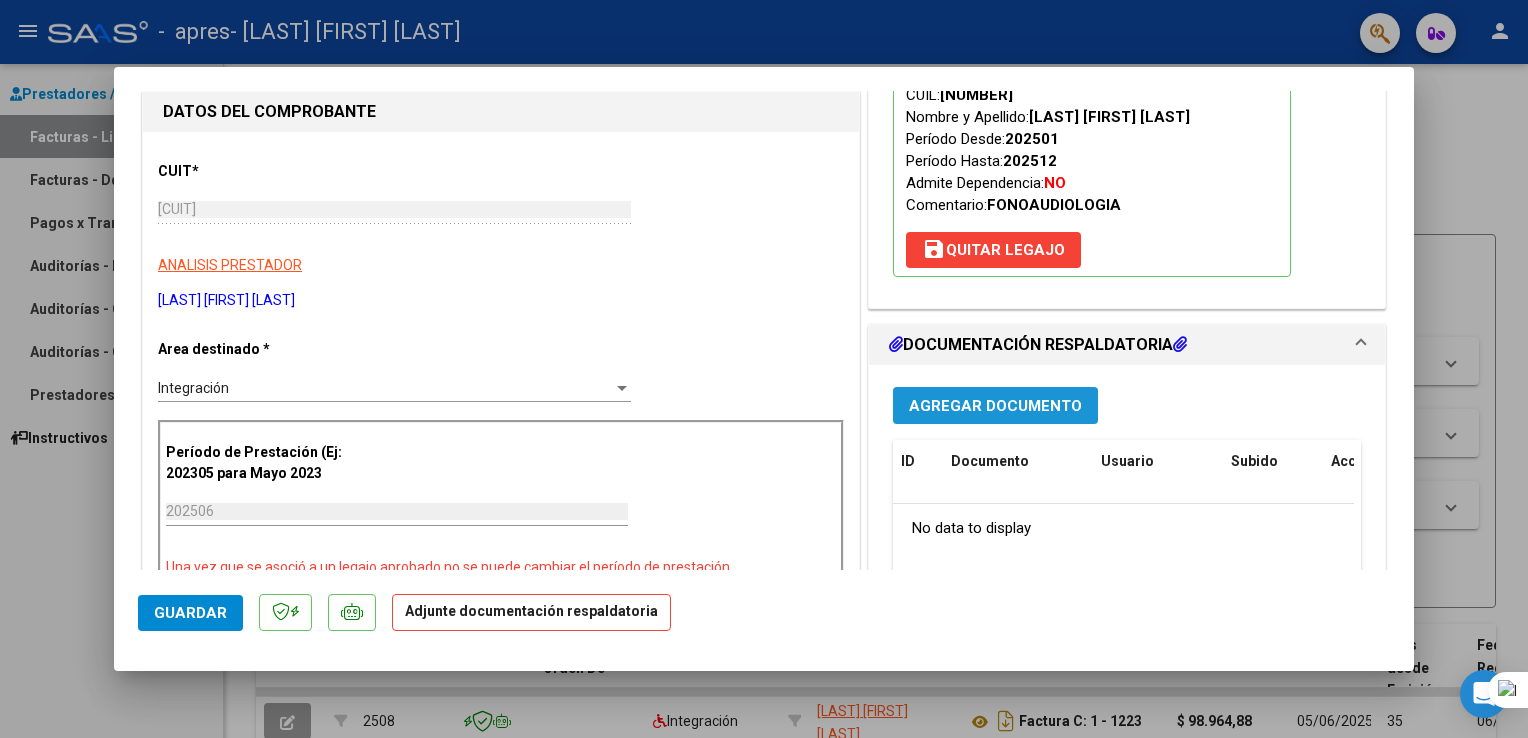 click on "Agregar Documento" at bounding box center [995, 405] 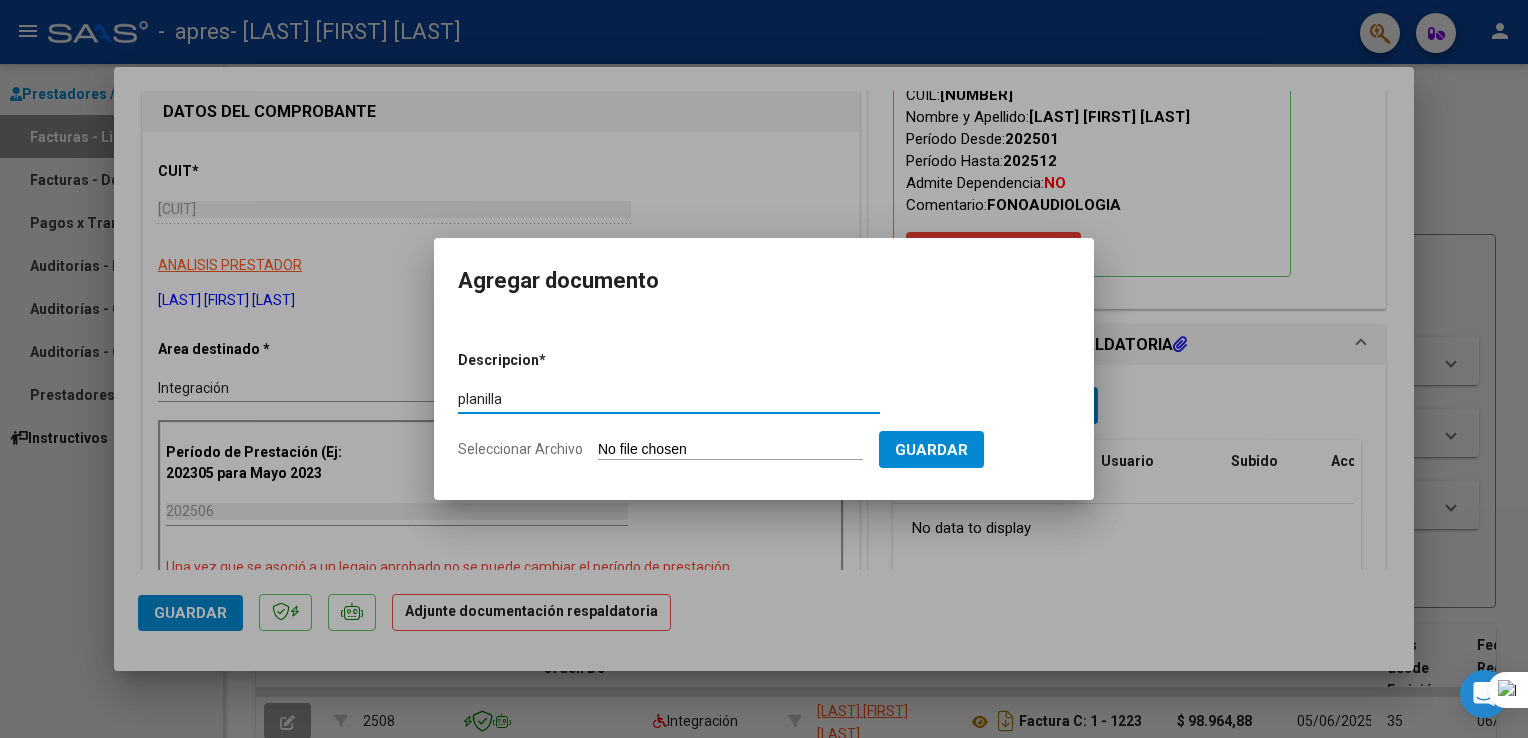 type on "planilla" 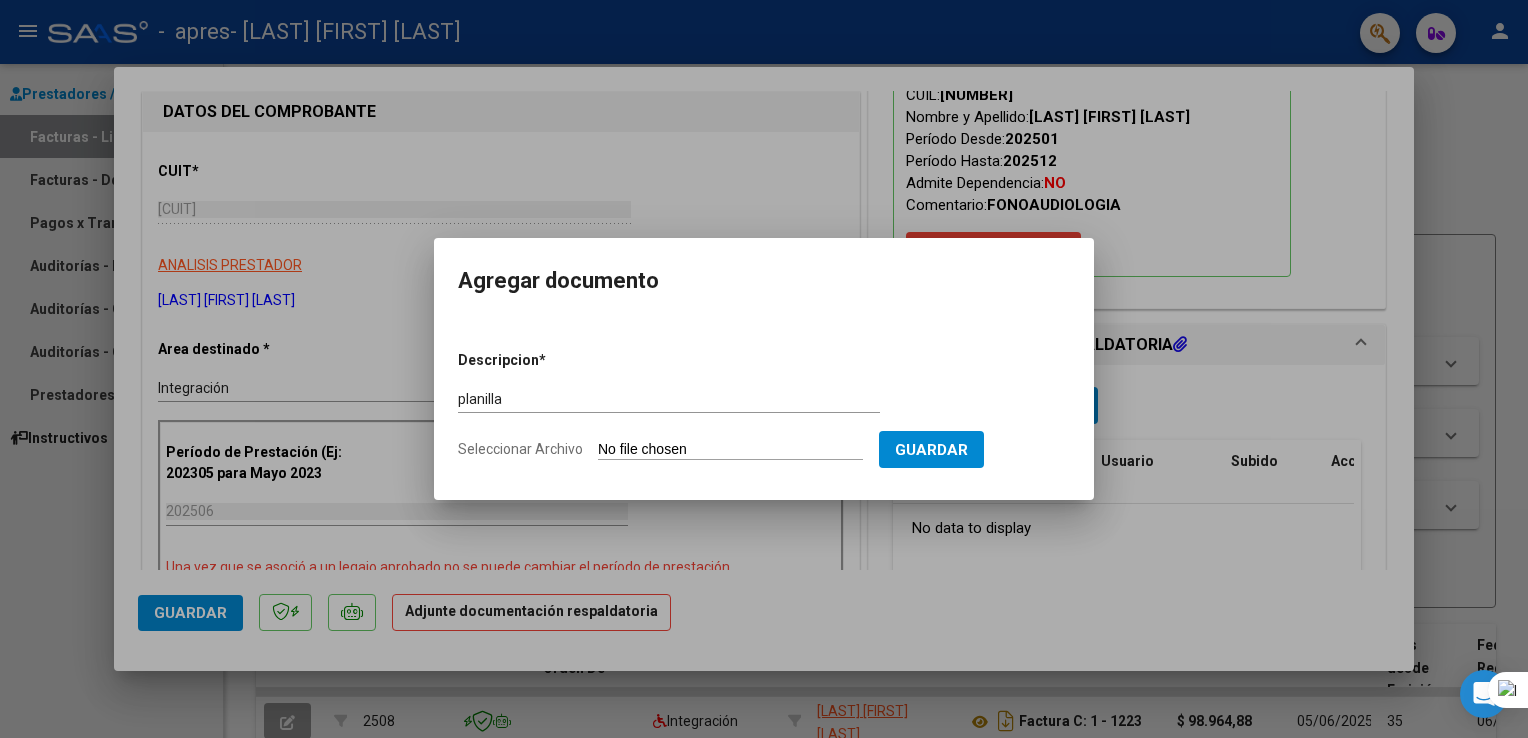 drag, startPoint x: 814, startPoint y: 466, endPoint x: 819, endPoint y: 448, distance: 18.681541 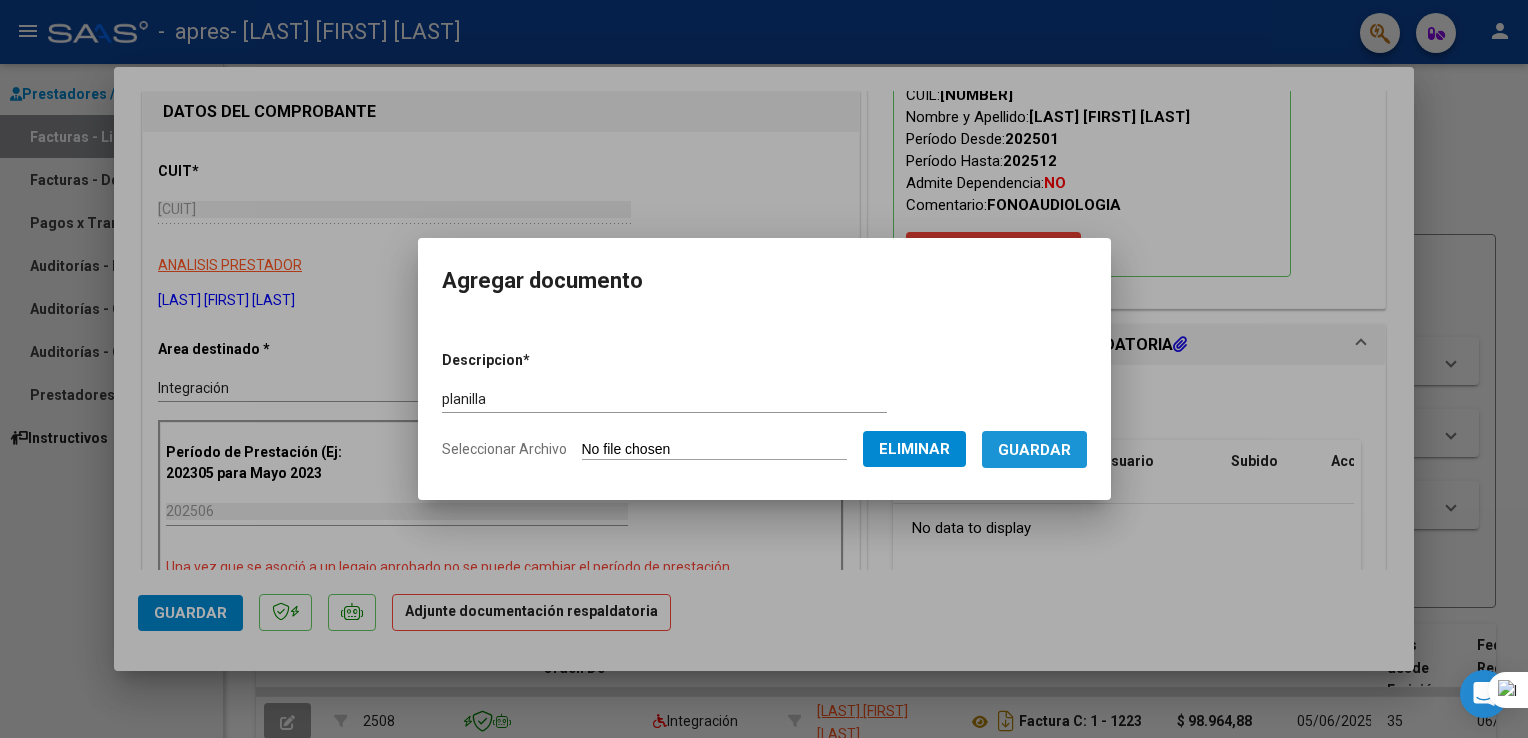 click on "Guardar" at bounding box center (1034, 450) 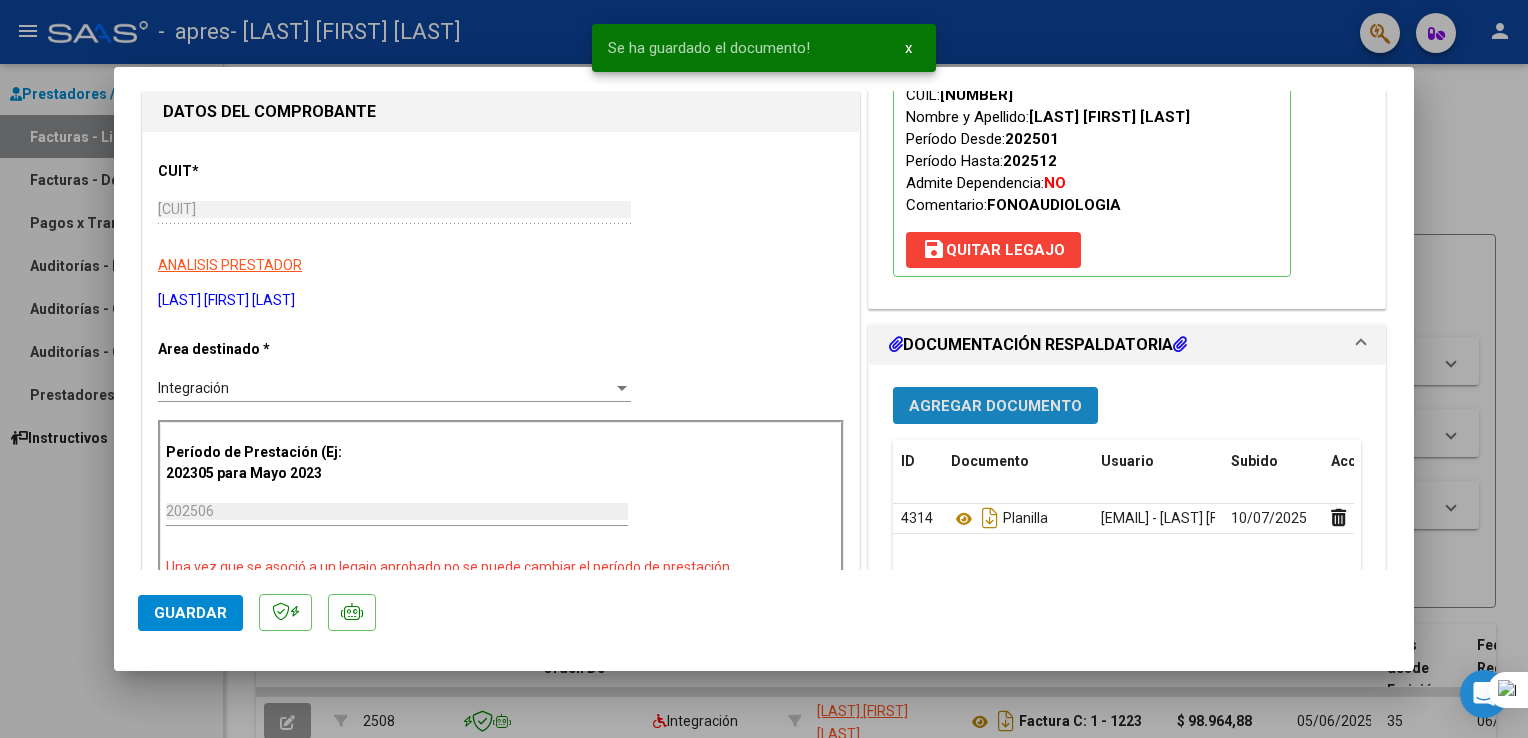 click on "Agregar Documento" at bounding box center (995, 406) 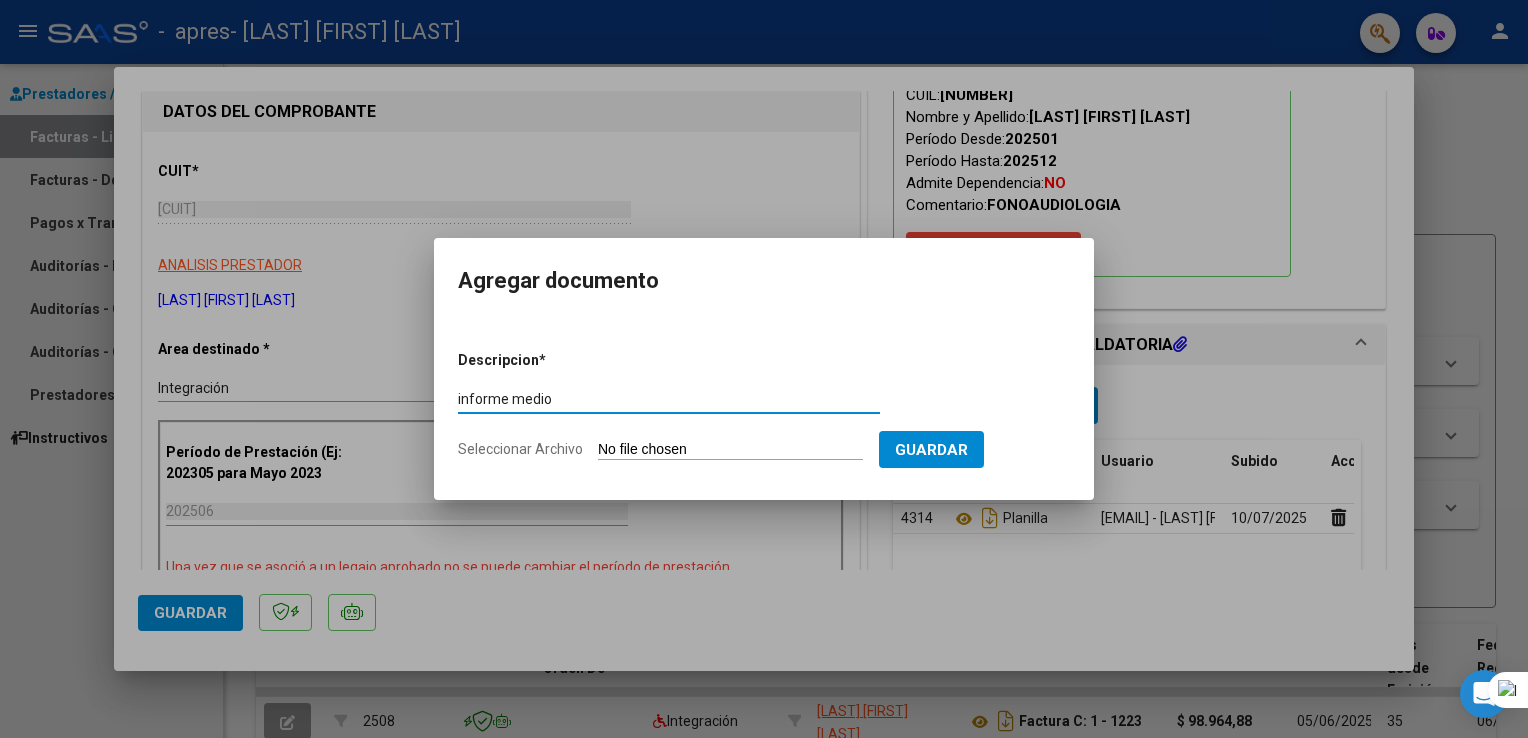 type on "informe medio" 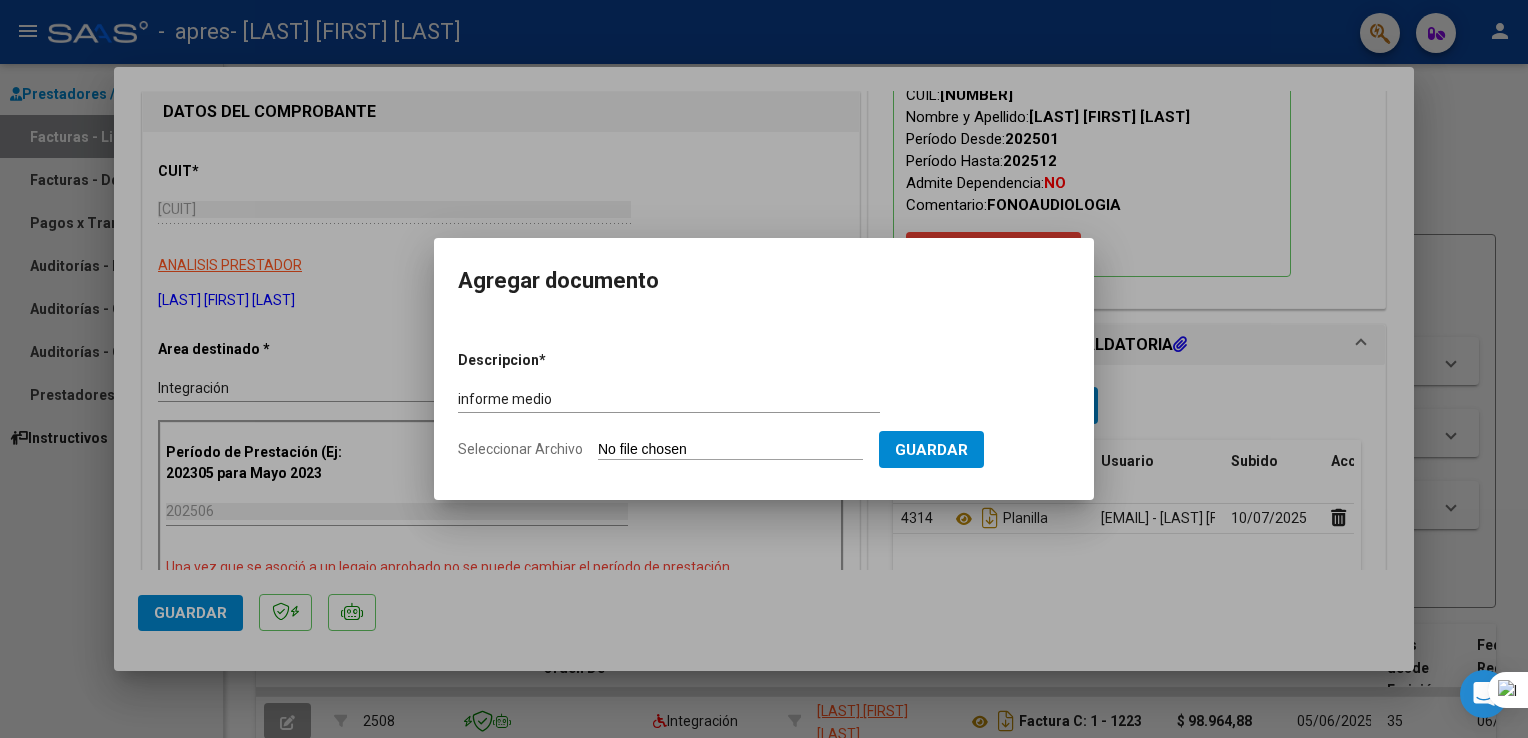 click on "Seleccionar Archivo" at bounding box center [730, 450] 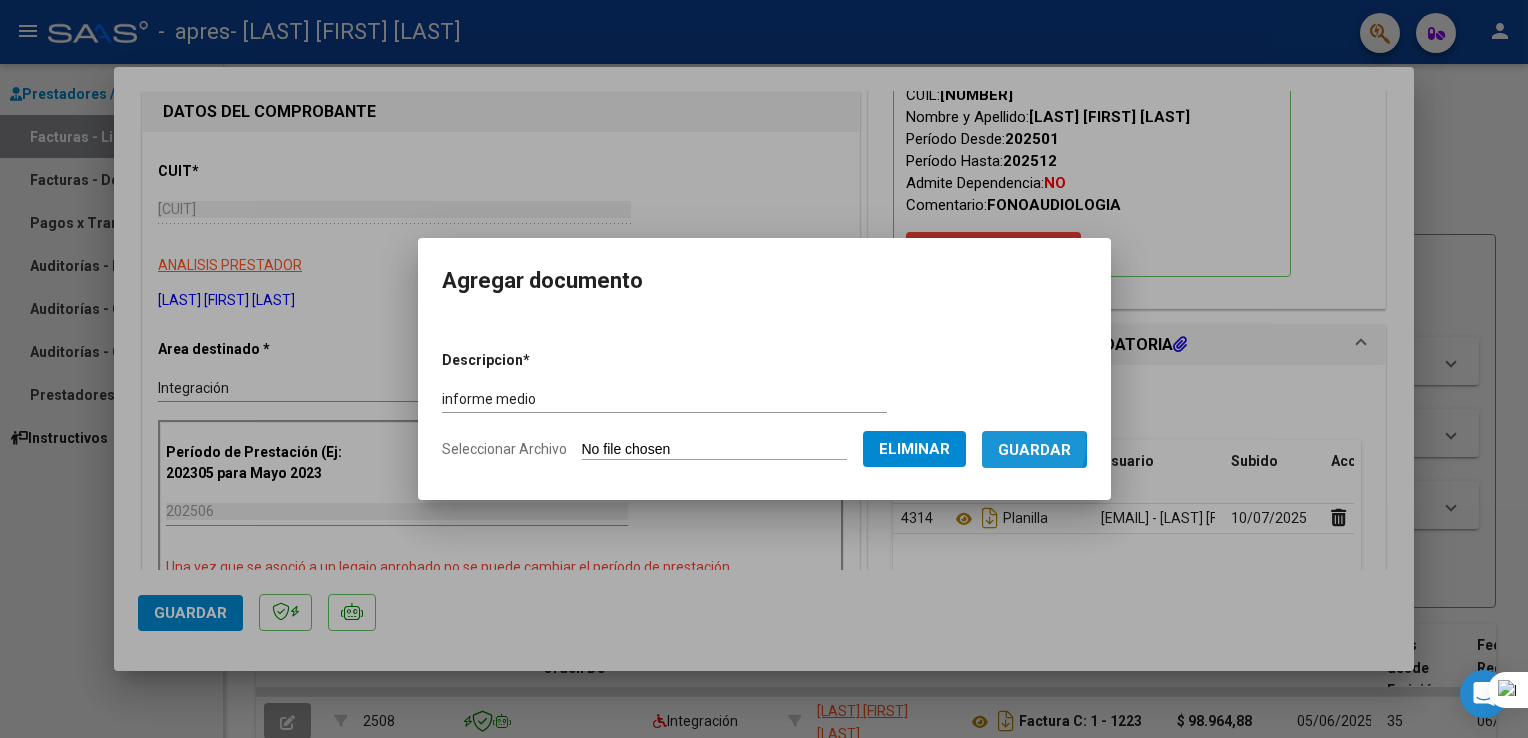 click on "Guardar" at bounding box center (1034, 450) 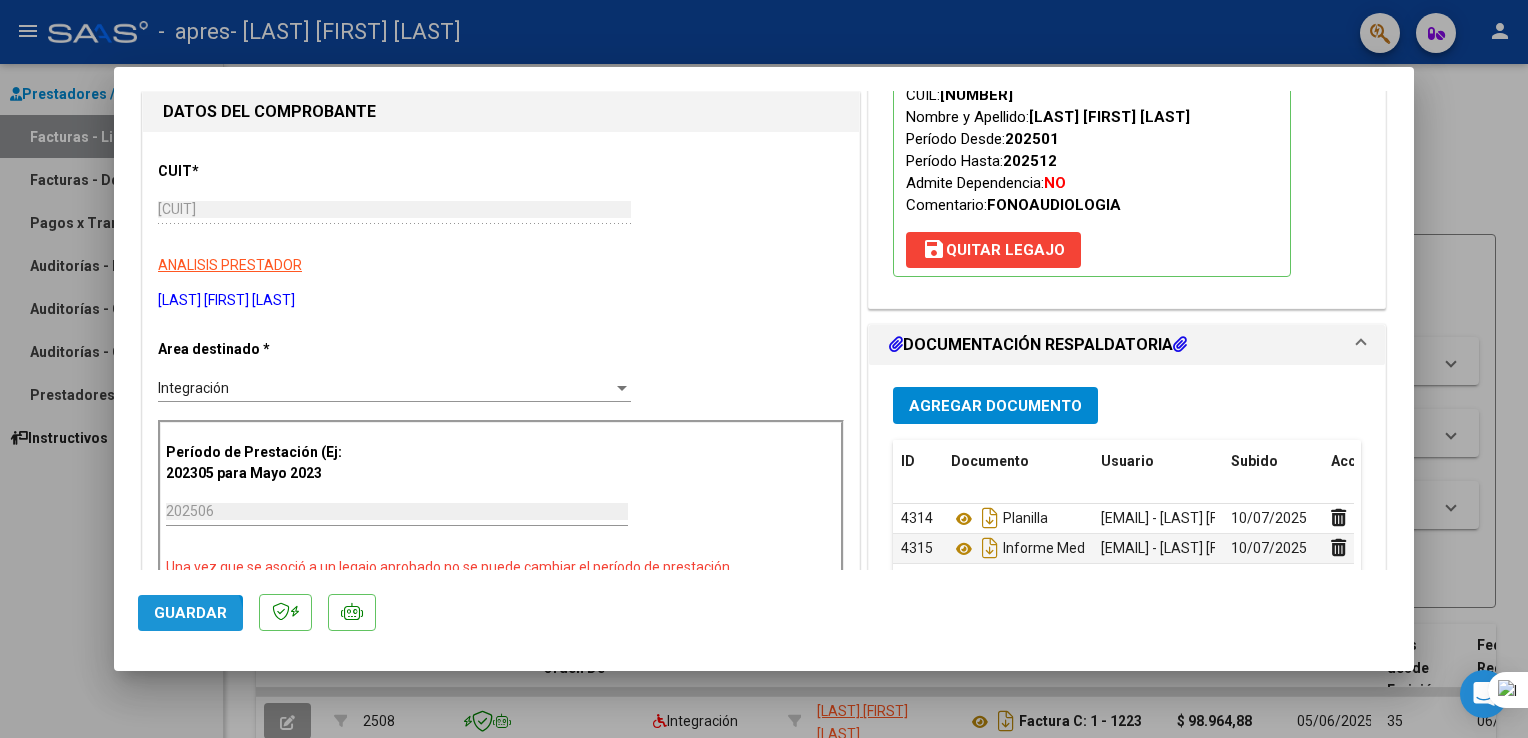 click on "Guardar" 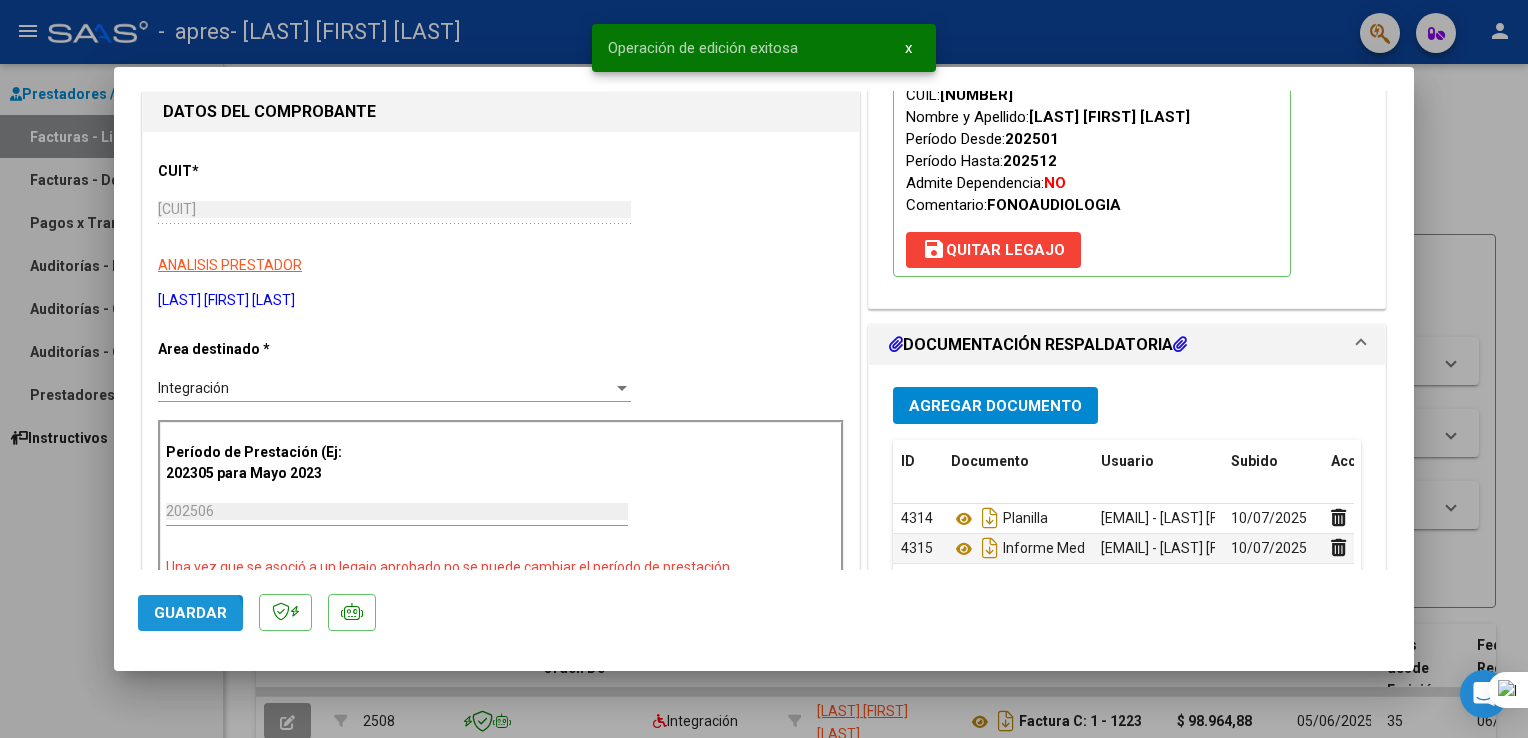 click on "Guardar" 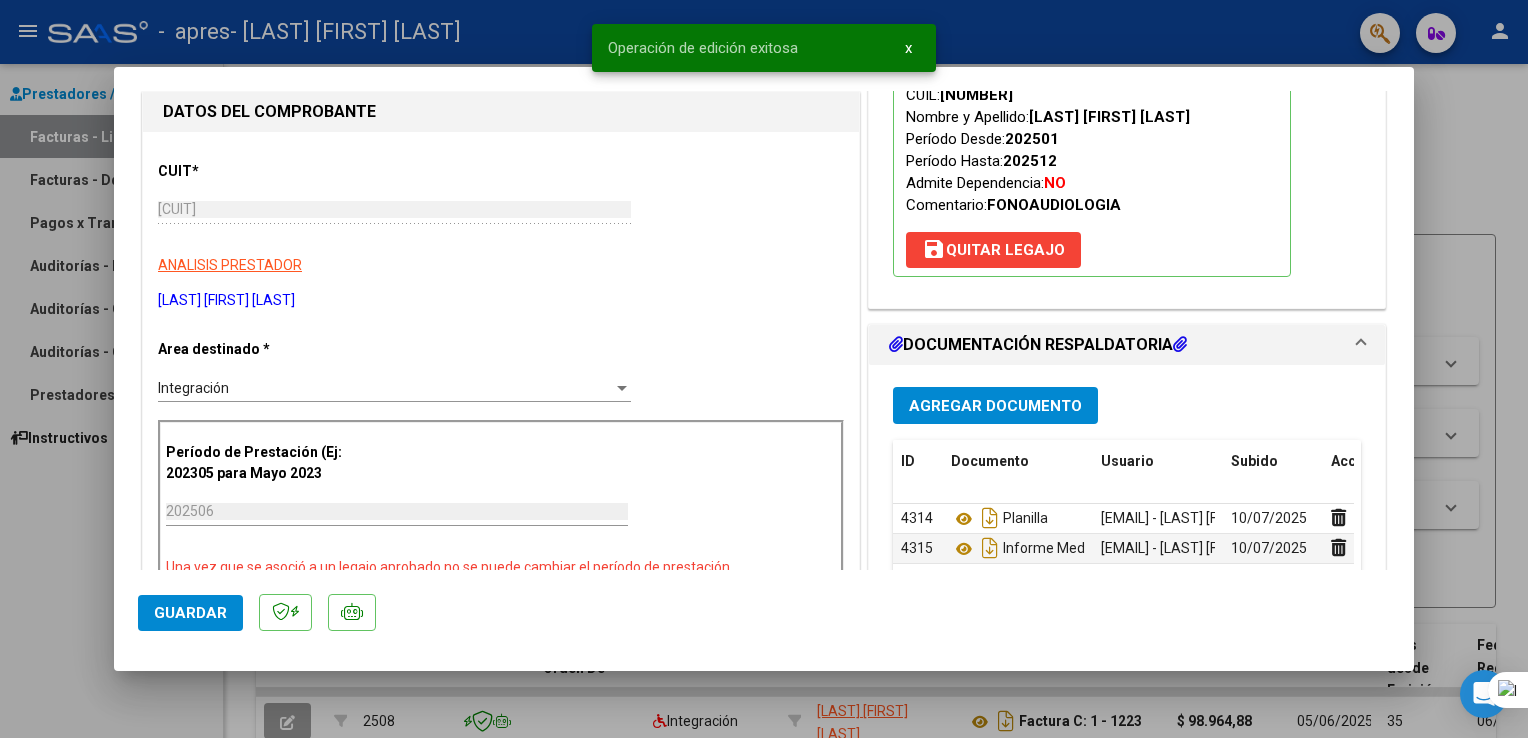 click on "x" at bounding box center (908, 48) 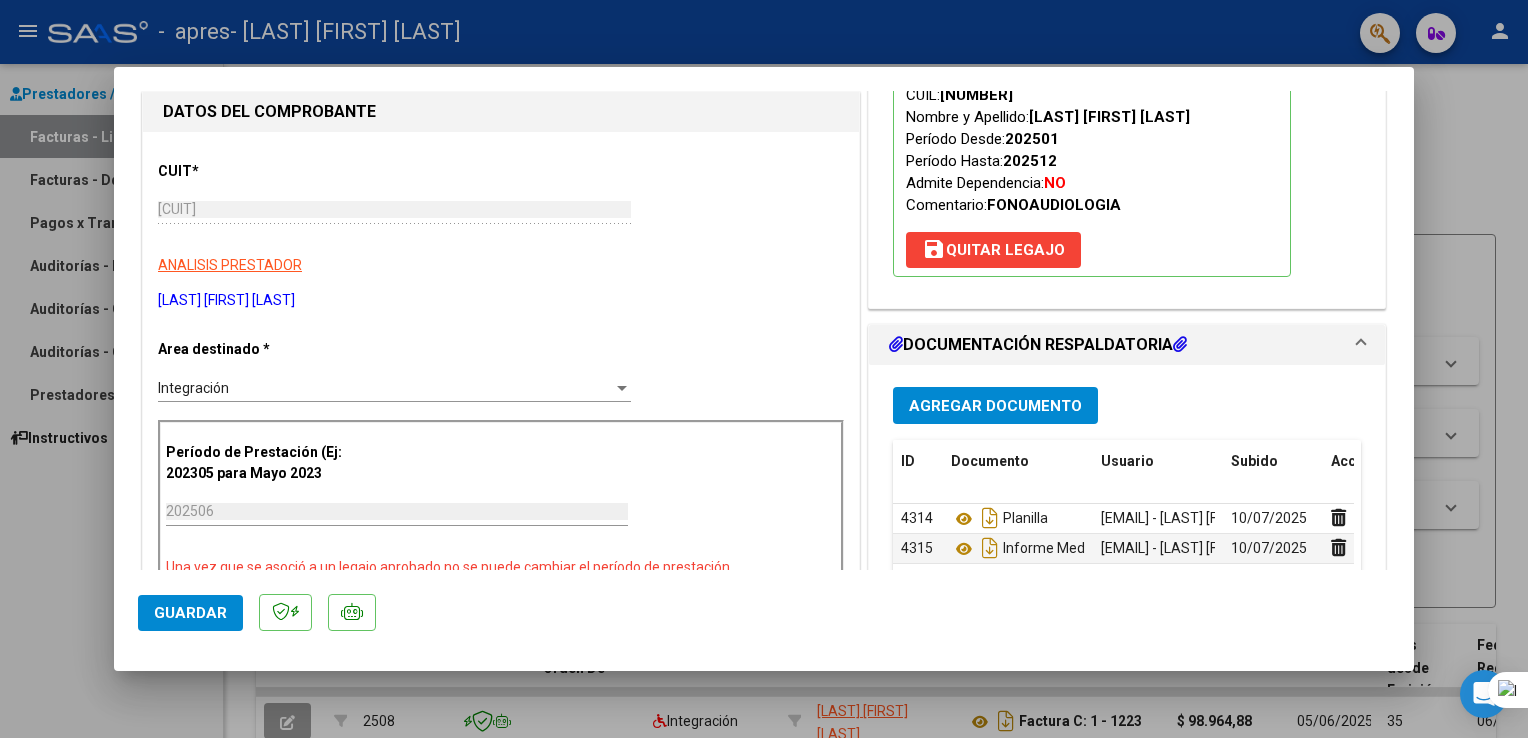 click at bounding box center [764, 369] 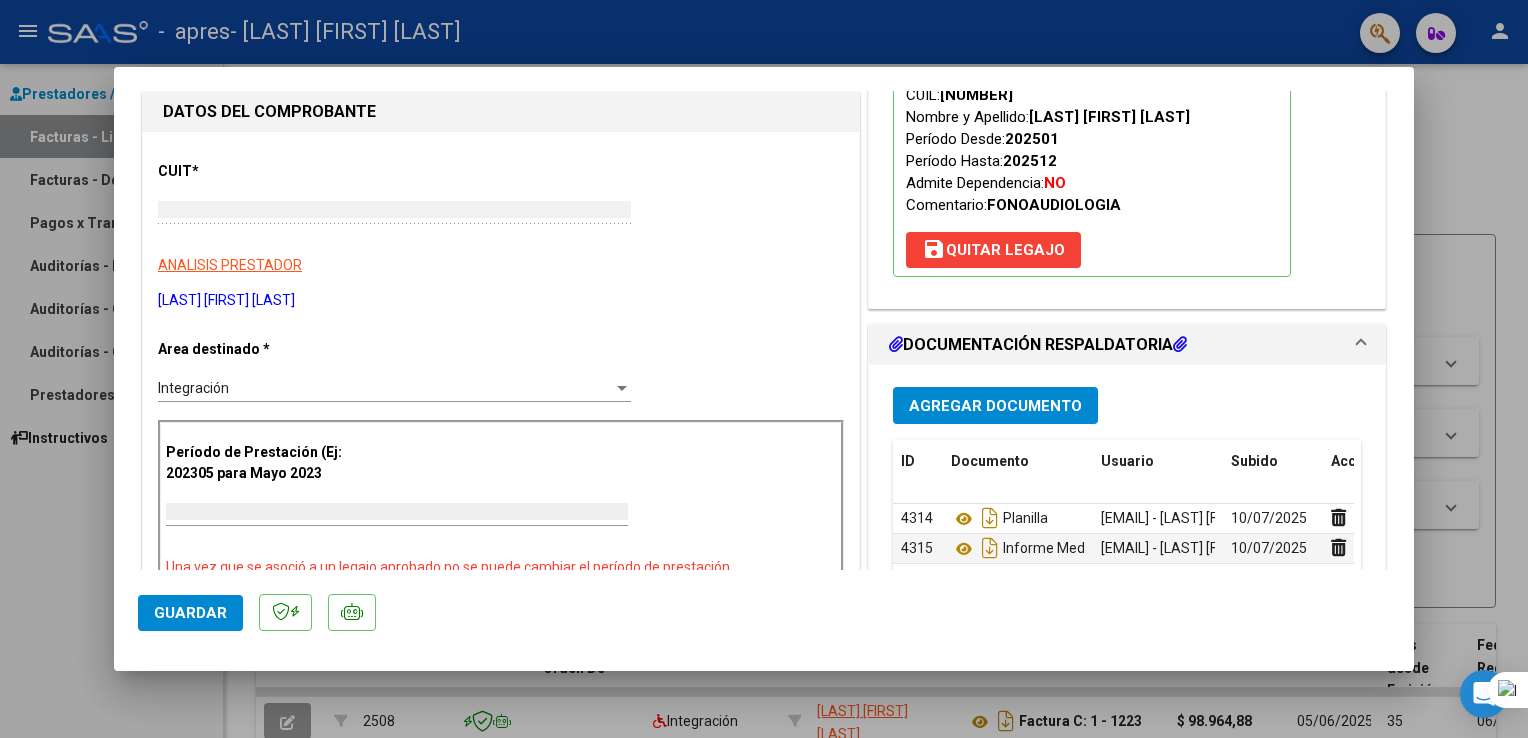 scroll, scrollTop: 181, scrollLeft: 0, axis: vertical 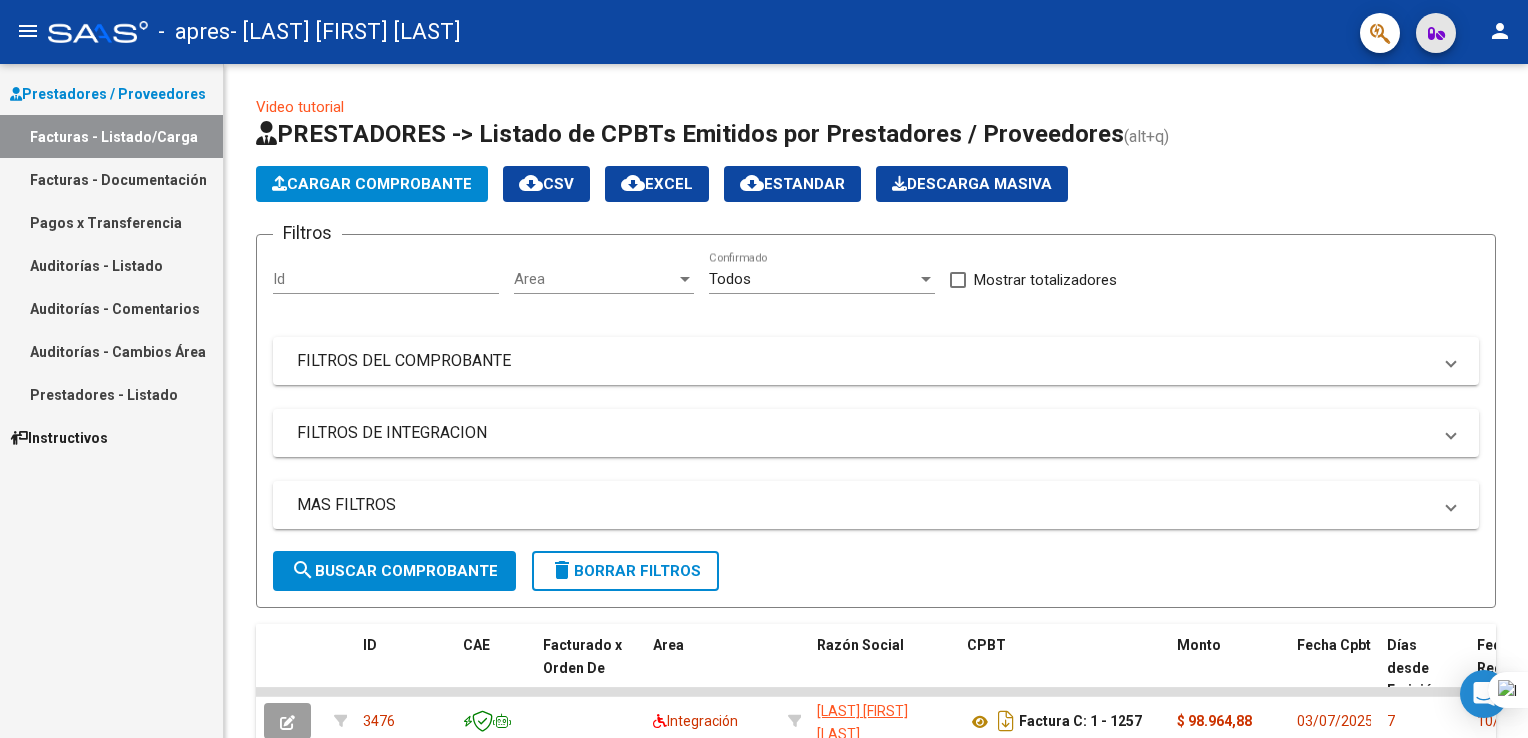 click 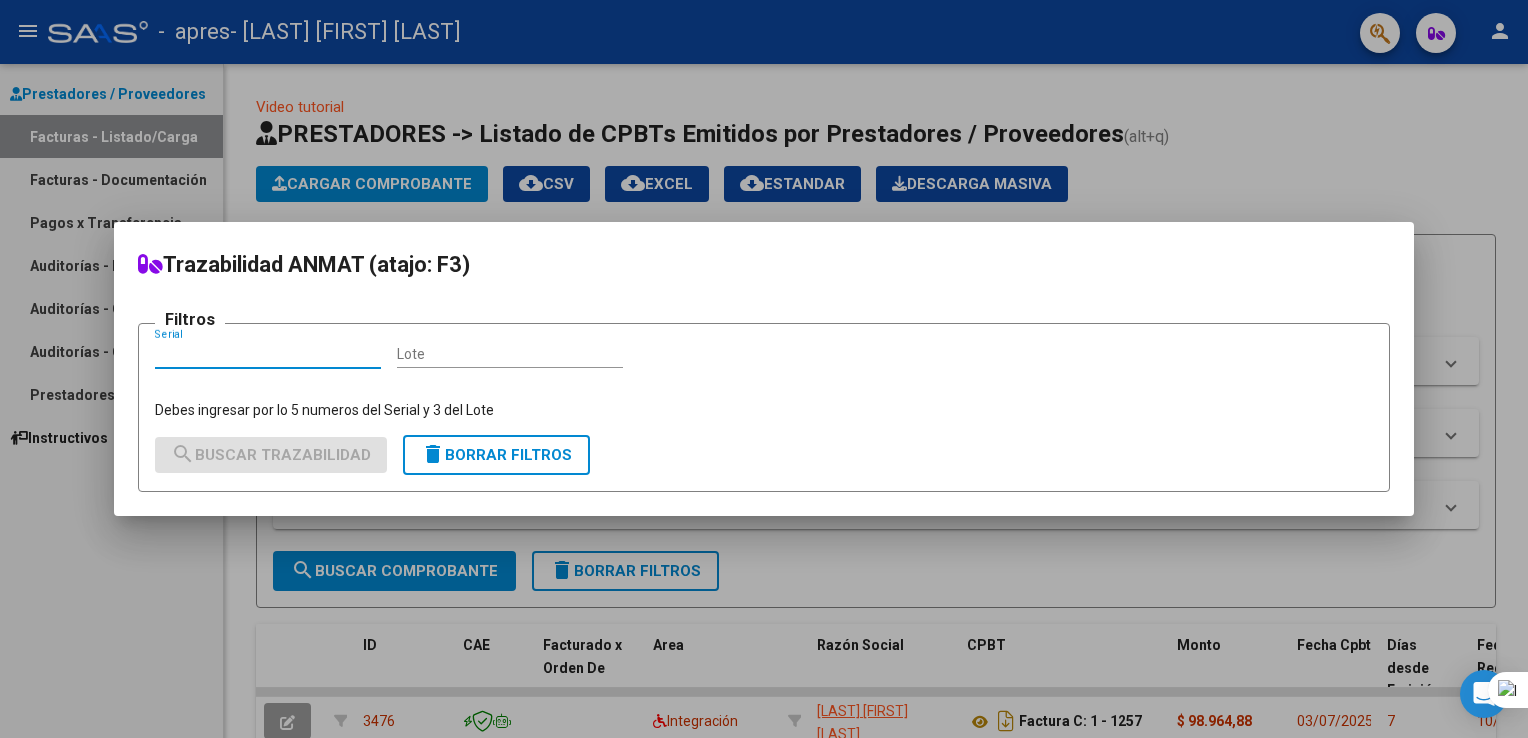 click at bounding box center (764, 369) 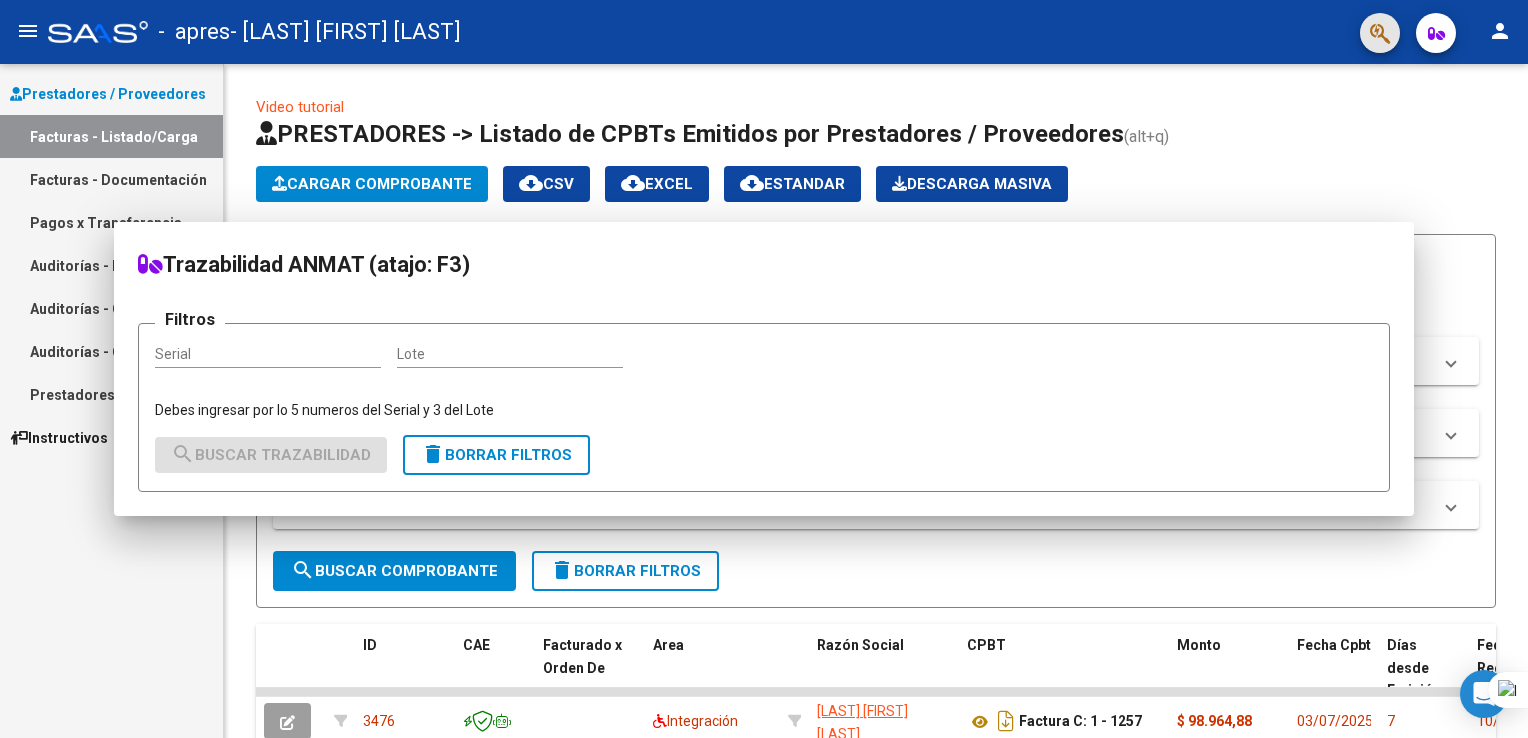 click 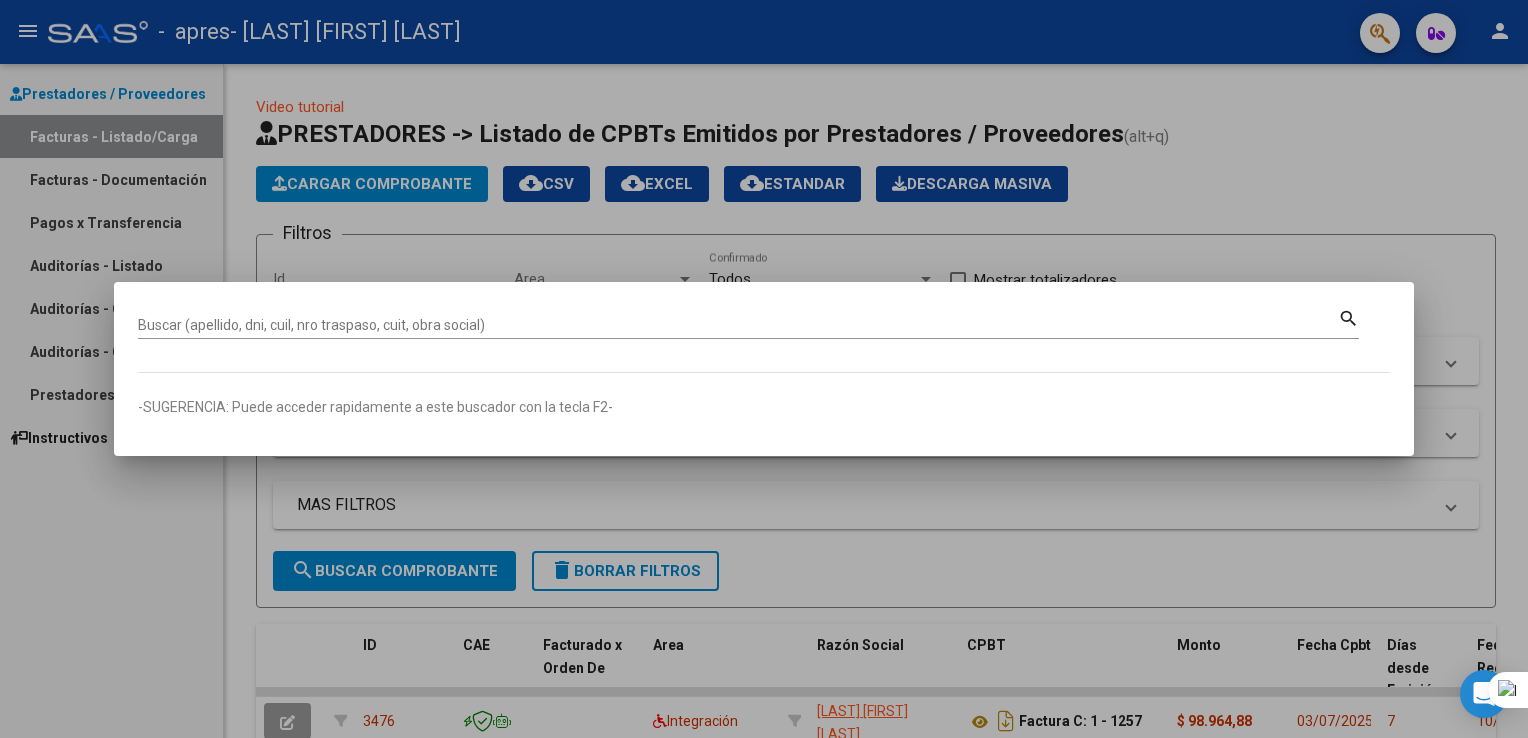 click at bounding box center [764, 369] 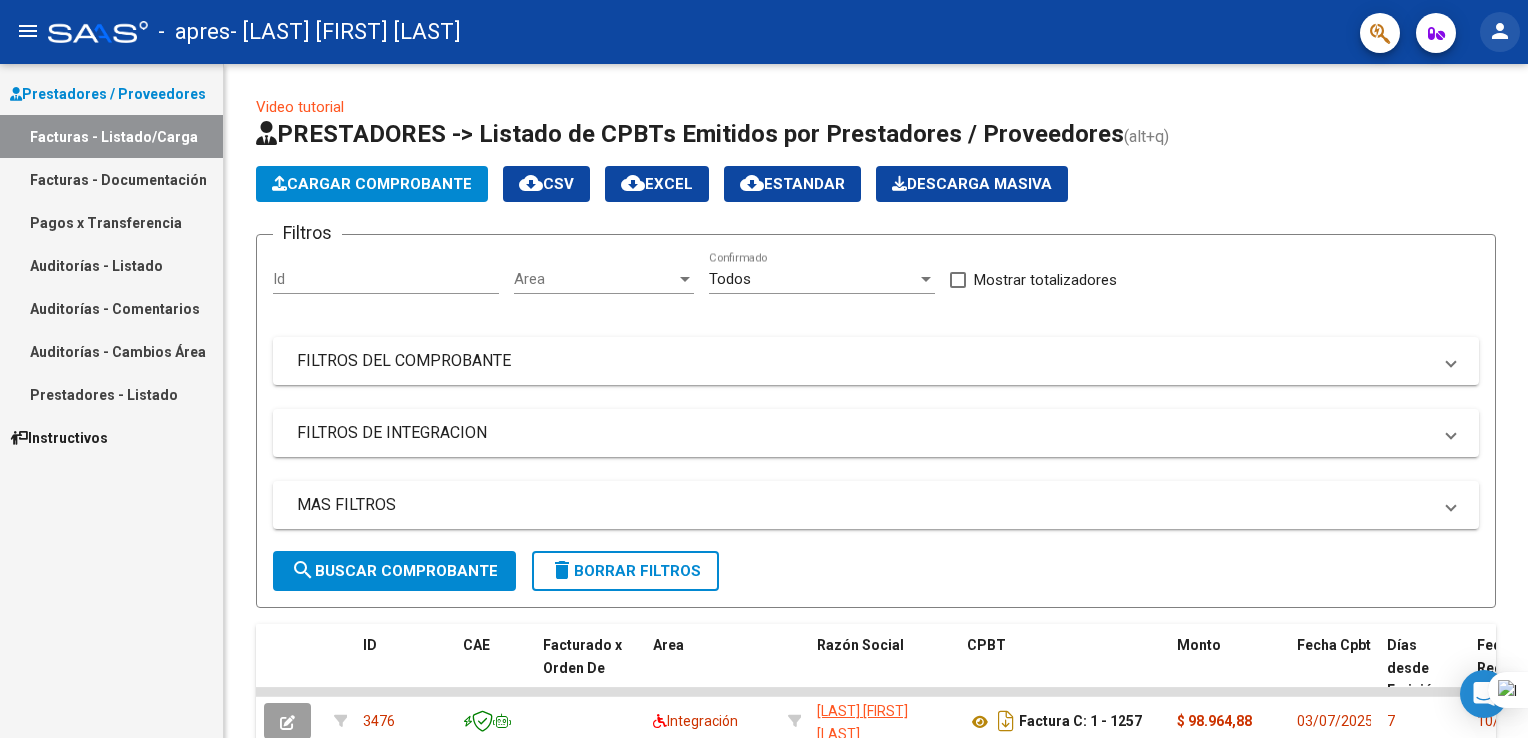 click on "person" 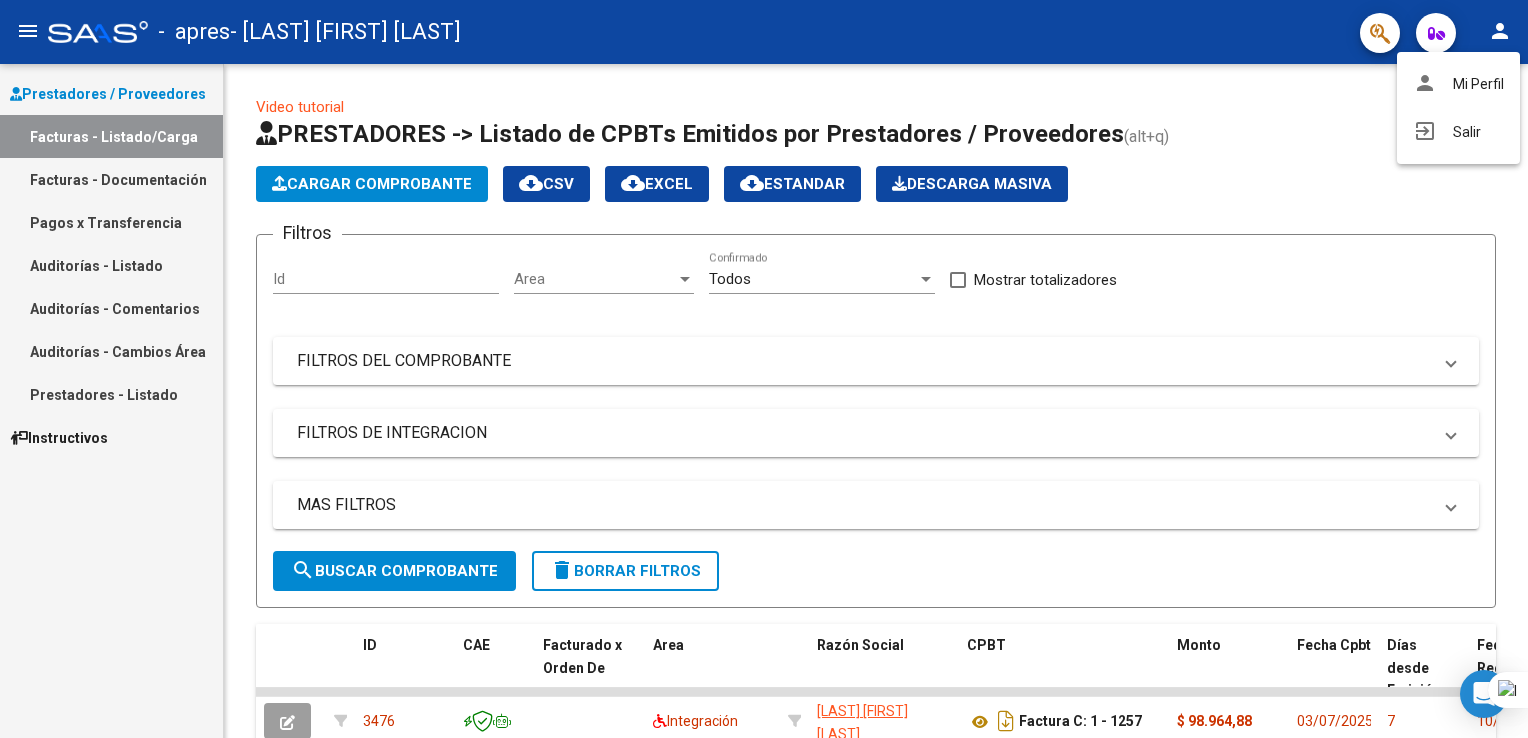 click at bounding box center [764, 369] 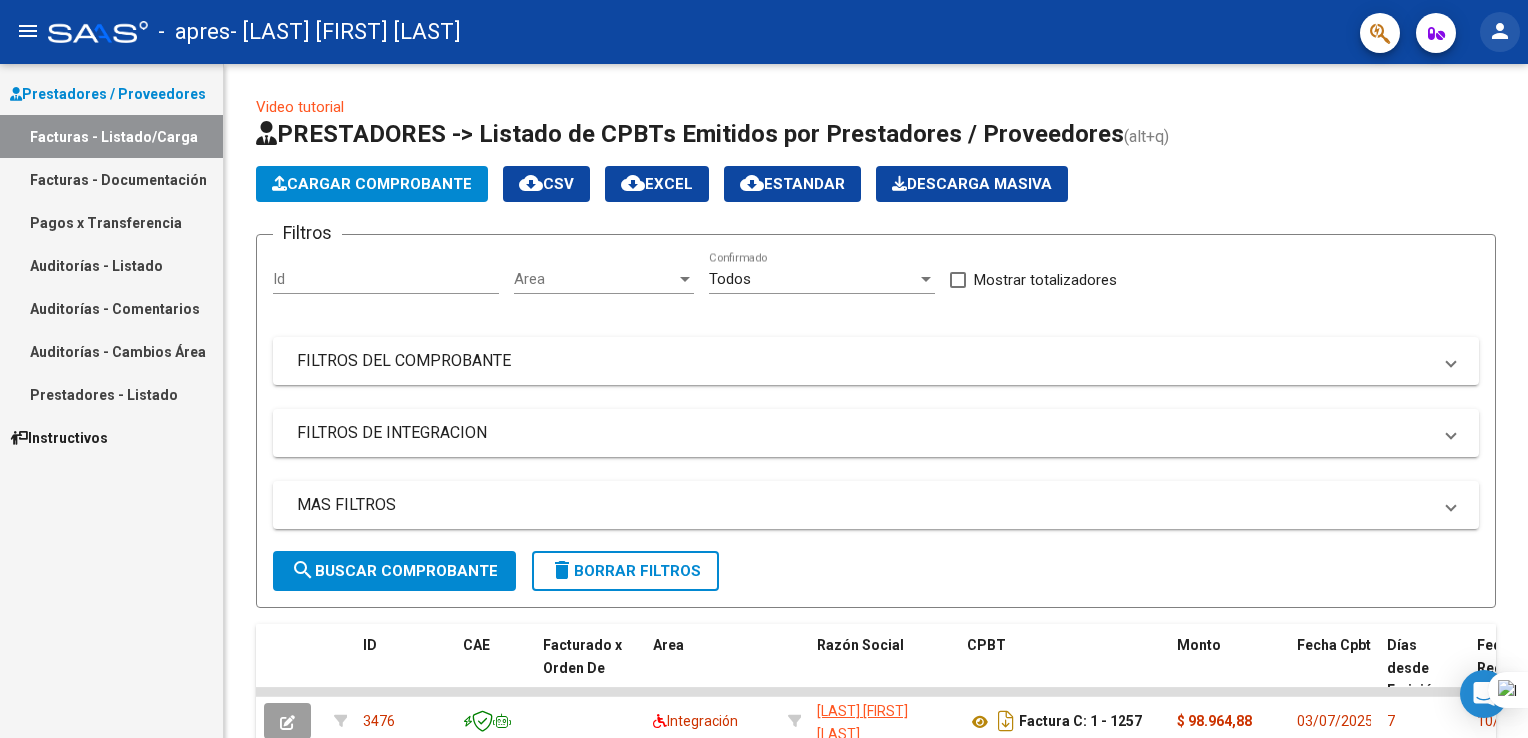 click on "person" 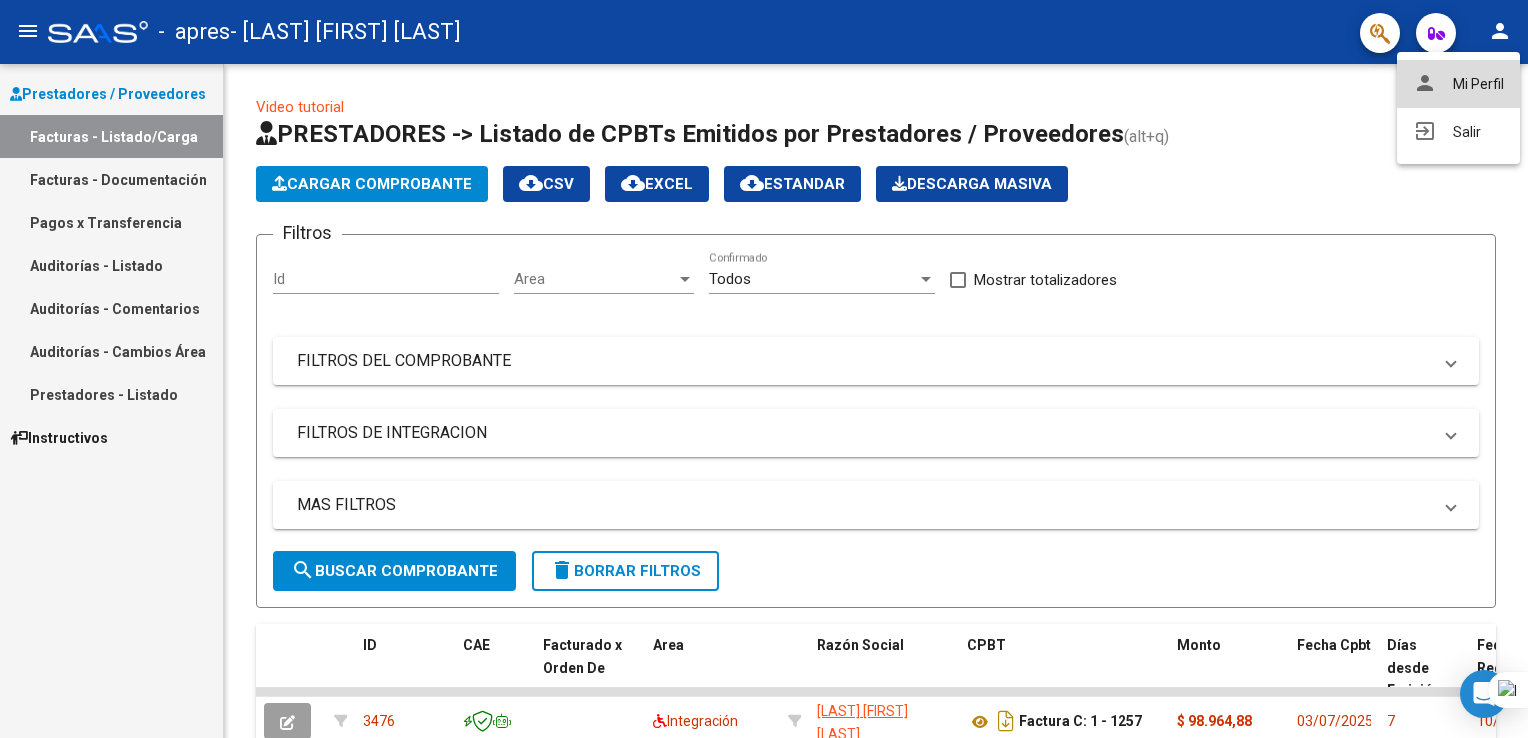 click on "person  Mi Perfil" at bounding box center [1458, 84] 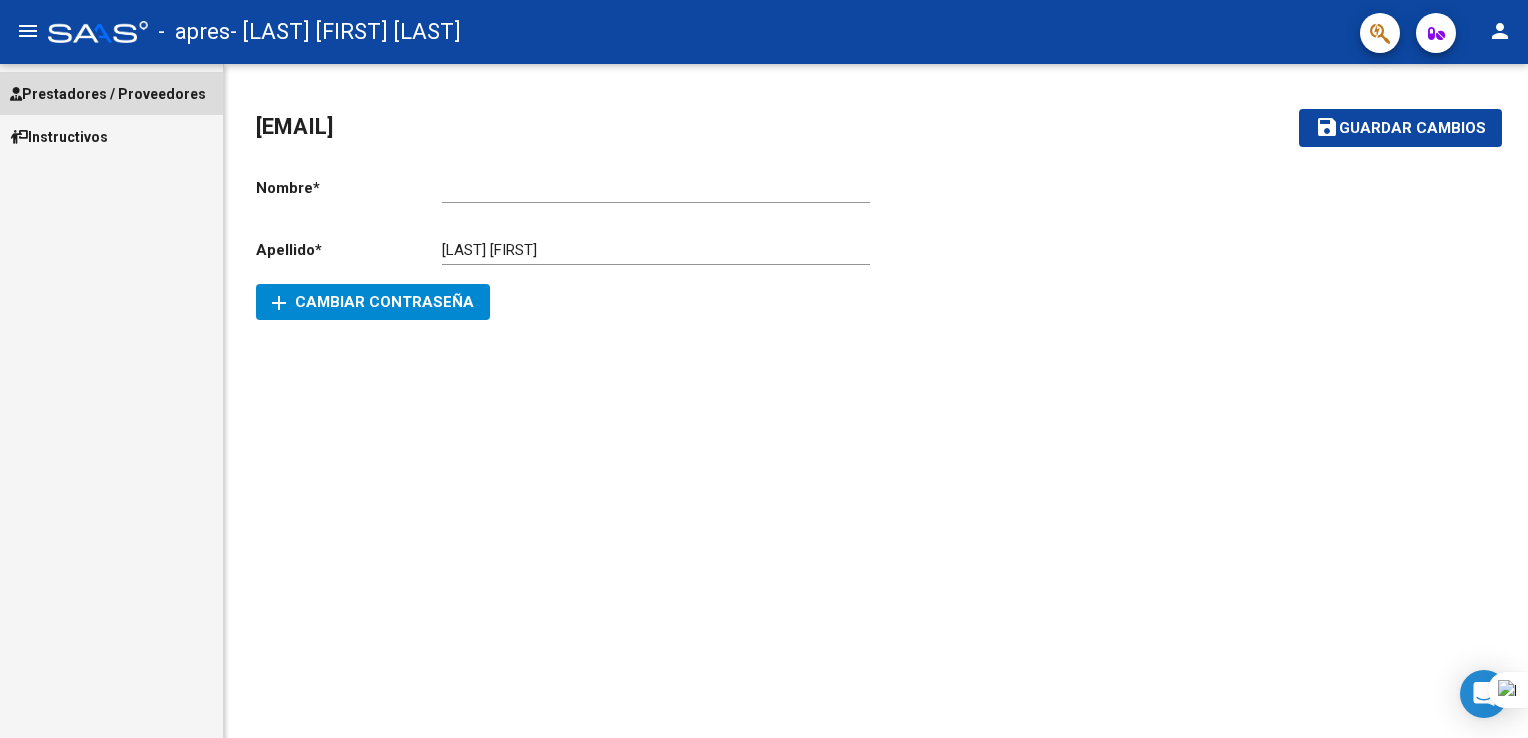 click on "Prestadores / Proveedores" at bounding box center (108, 94) 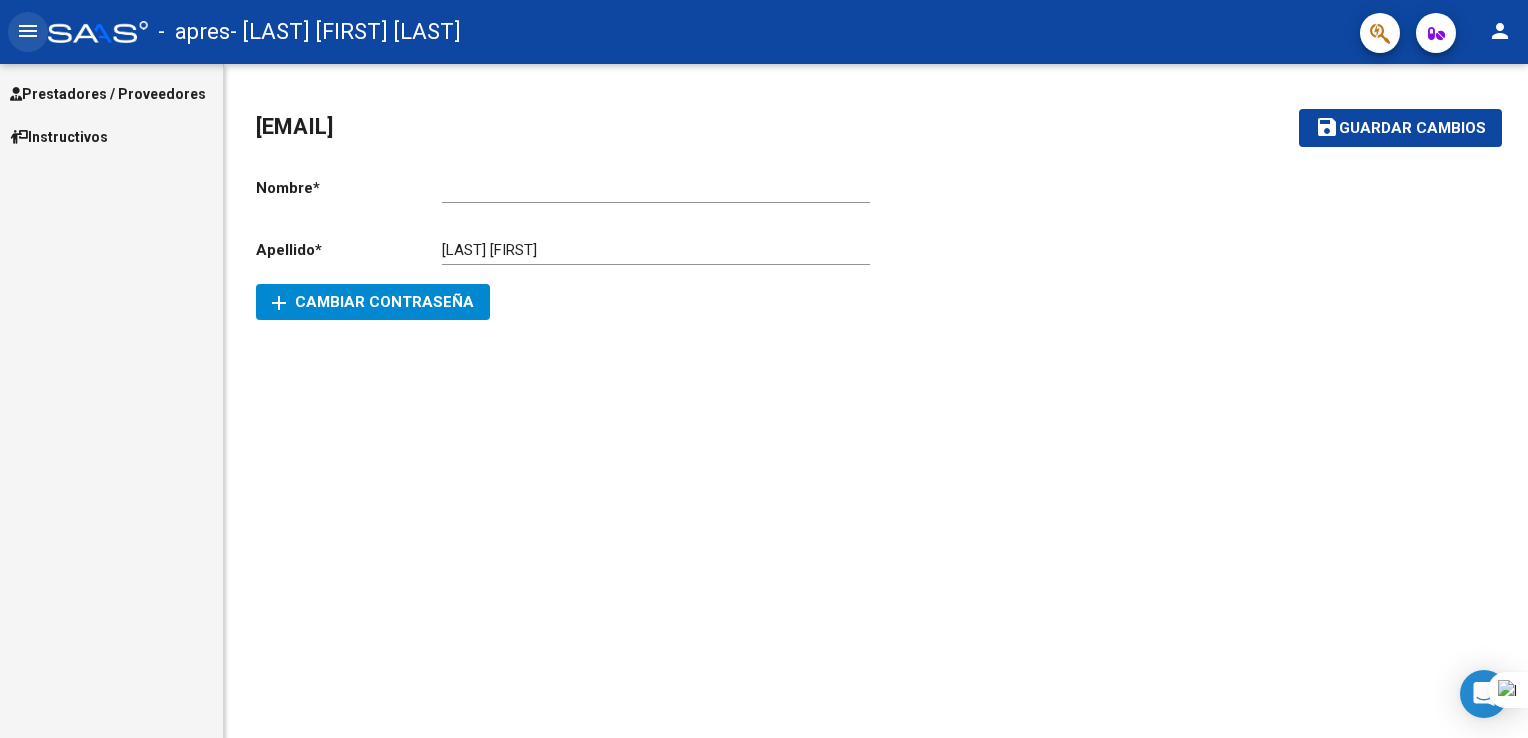click on "menu" 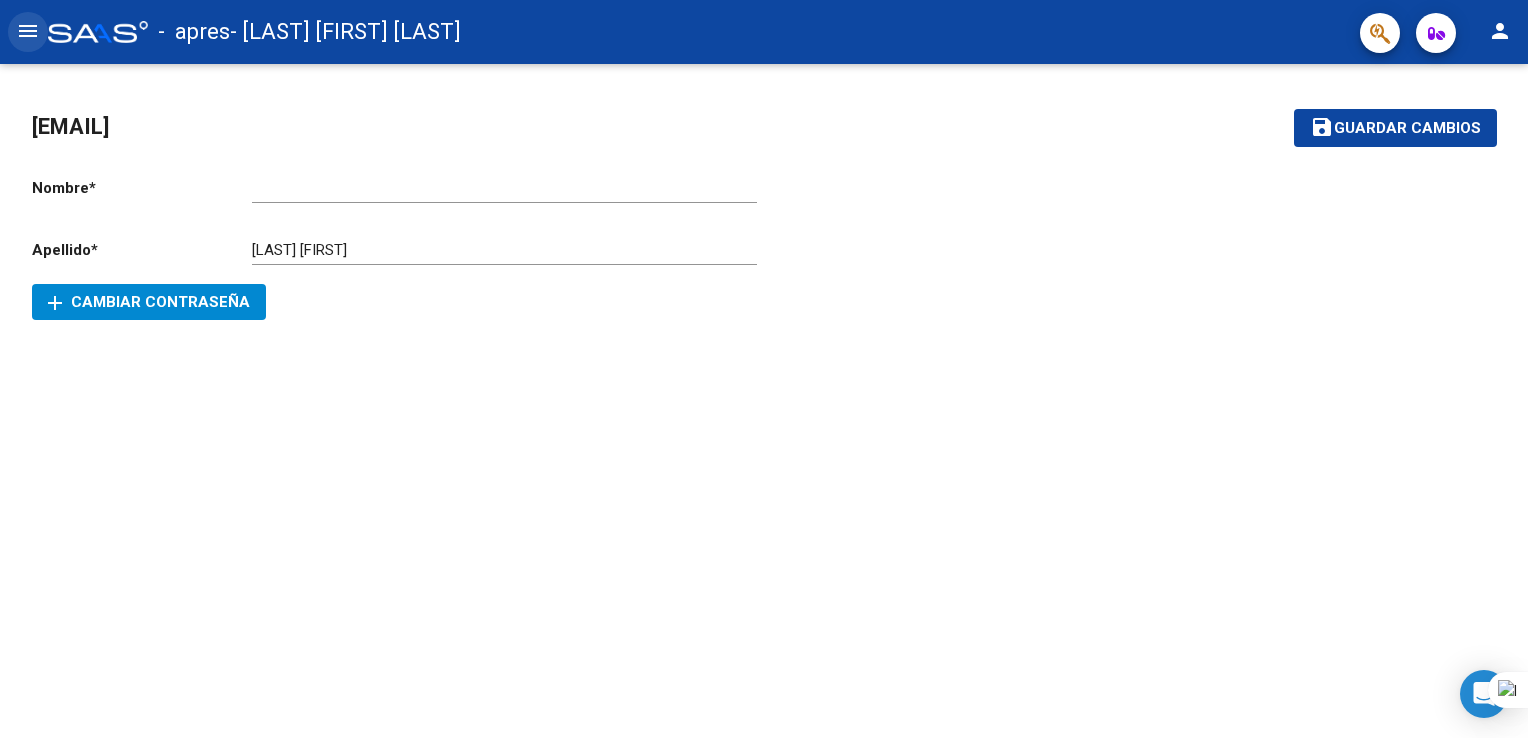 click on "menu" 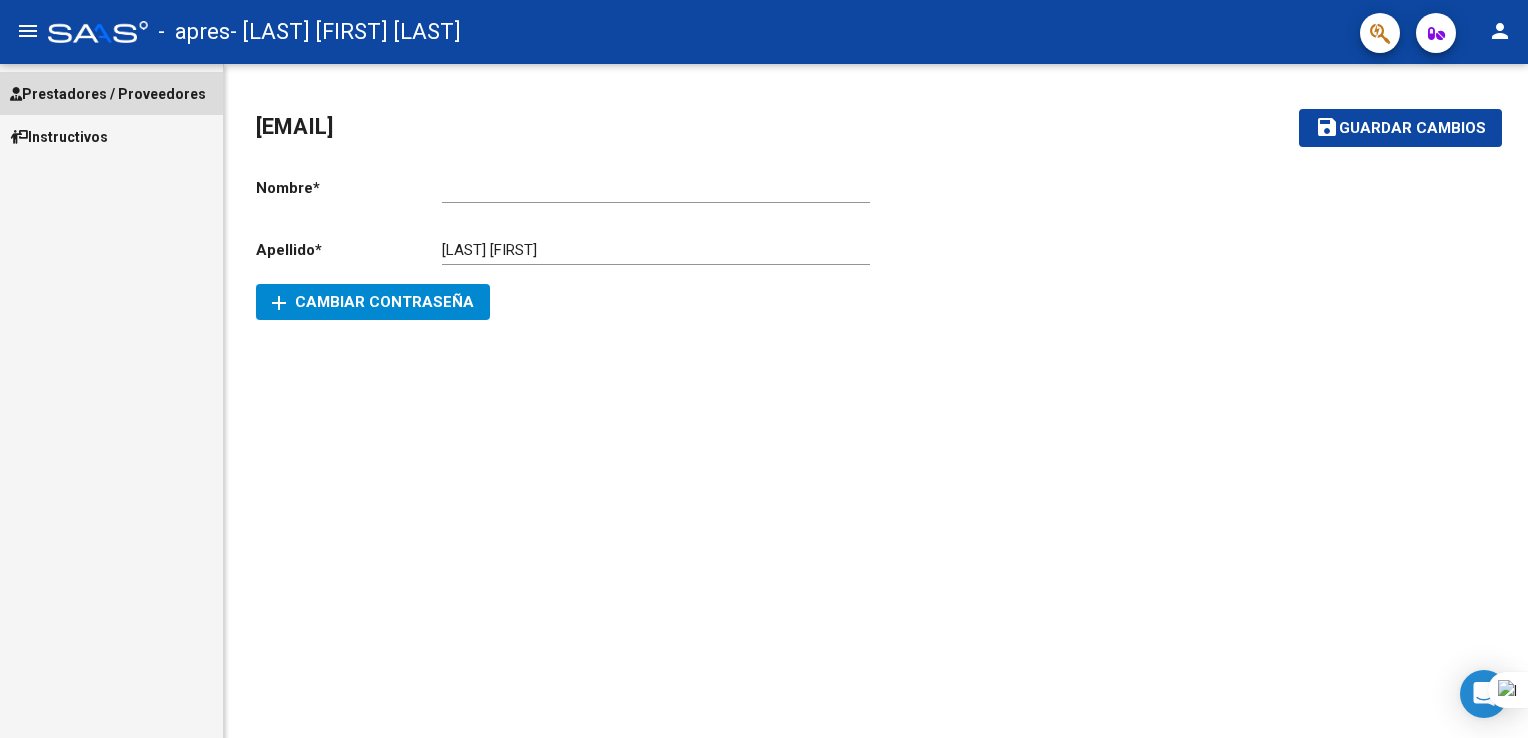 click on "Prestadores / Proveedores" at bounding box center (108, 94) 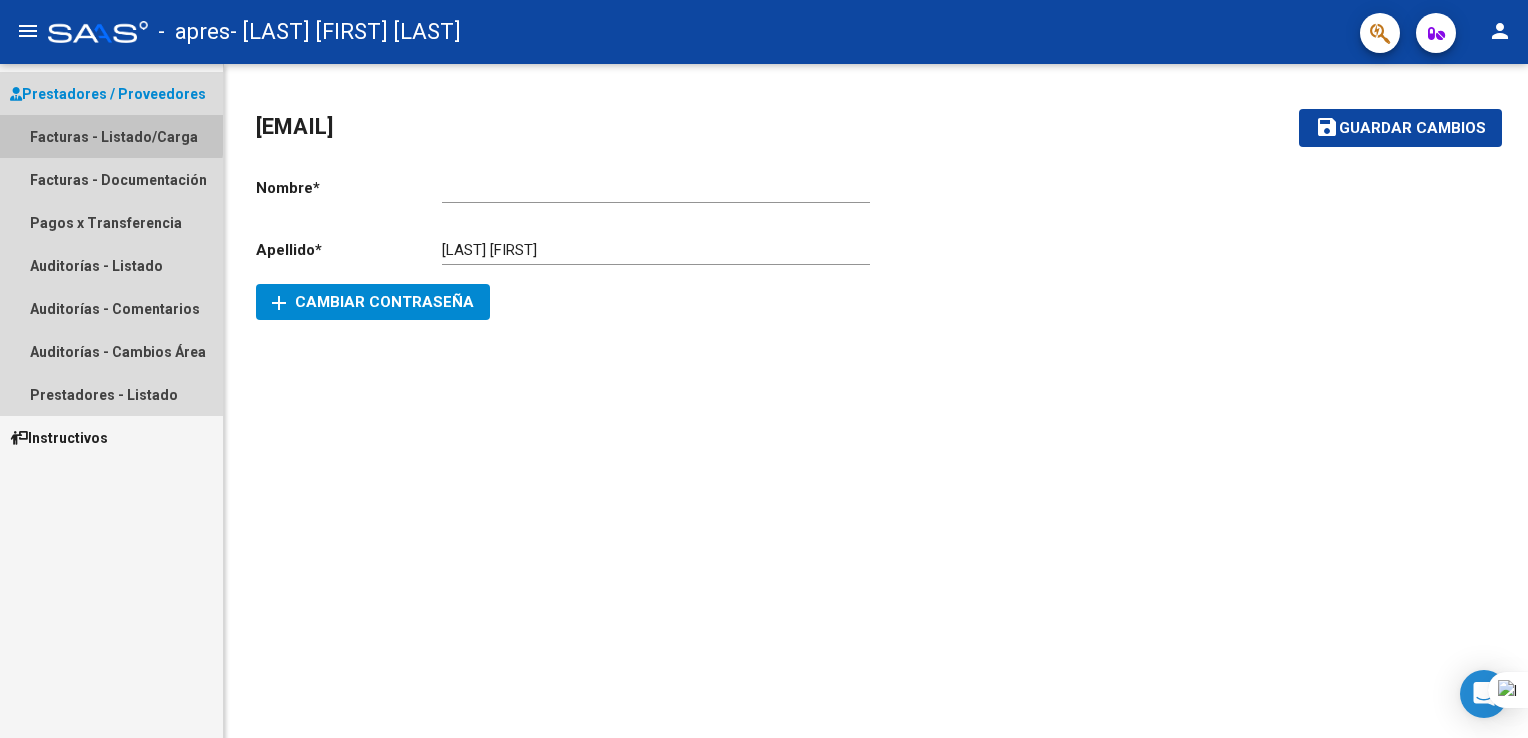 click on "Facturas - Listado/Carga" at bounding box center [111, 136] 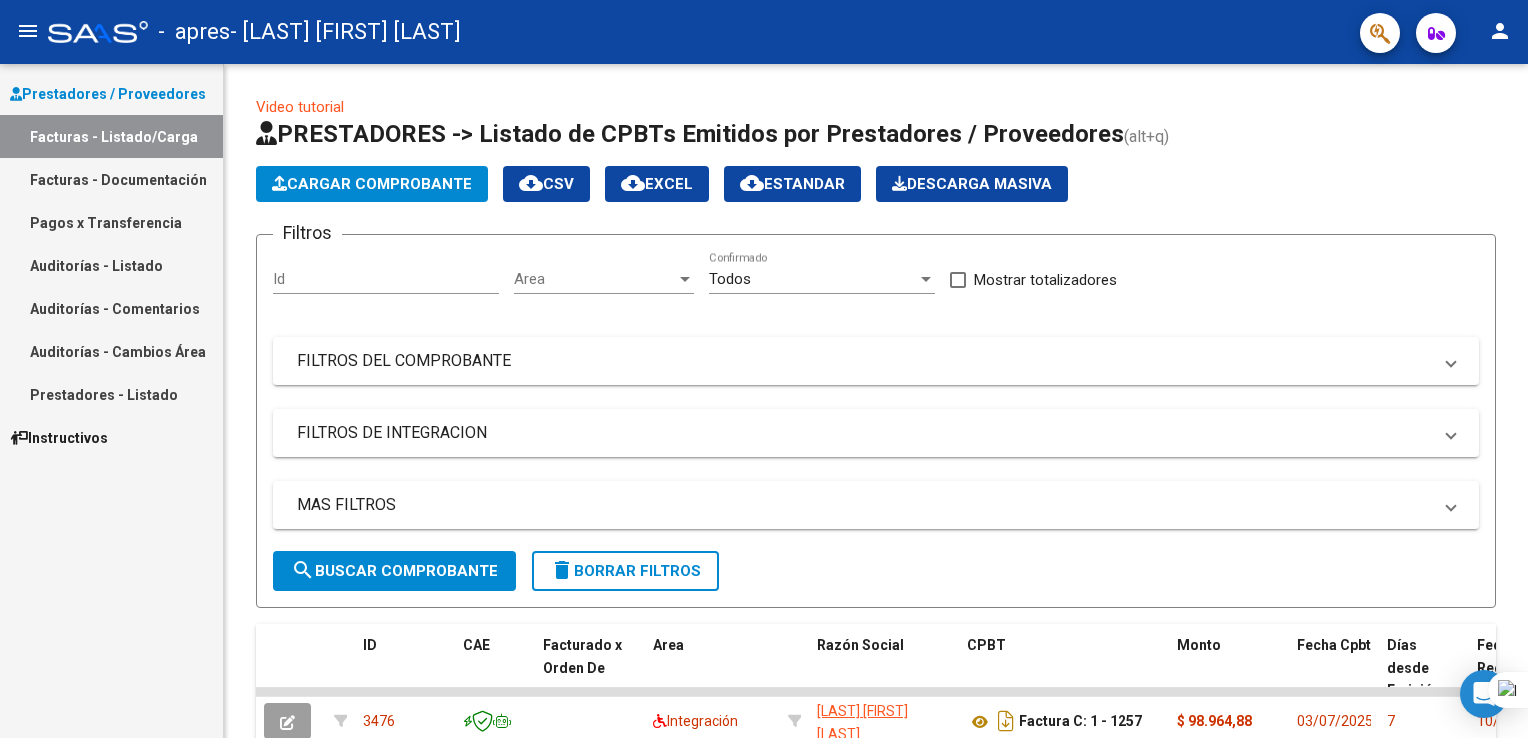 click on "Video tutorial   PRESTADORES -> Listado de CPBTs Emitidos por Prestadores / Proveedores (alt+q)   Cargar Comprobante
cloud_download  CSV  cloud_download  EXCEL  cloud_download  Estandar   Descarga Masiva
Filtros Id Area Area Todos  Confirmado   Mostrar totalizadores   FILTROS DEL COMPROBANTE  Comprobante Tipo Comprobante Tipo Start date – Fec. Comprobante Desde / Hasta Días Emisión Desde(cant. días) Días Emisión Hasta(cant. días) CUIT / Razón Social Pto. Venta Nro. Comprobante Código SSS CAE Válido CAE Válido Todos  Cargado Módulo Hosp. Todos  Tiene facturacion Apócrifa Hospital Refes  FILTROS DE INTEGRACION  Período De Prestación Campos del Archivo de Rendición Devuelto x SSS (dr_envio) Todos  Rendido x SSS (dr_envio) Tipo de Registro Tipo de Registro Período Presentación Período Presentación Campos del Legajo Asociado (preaprobación) Afiliado Legajo (cuil/nombre) Todos  Solo facturas preaprobadas  MAS FILTROS  Todos  Con Doc. Respaldatoria Todos  Con Trazabilidad Todos  Auditoría" 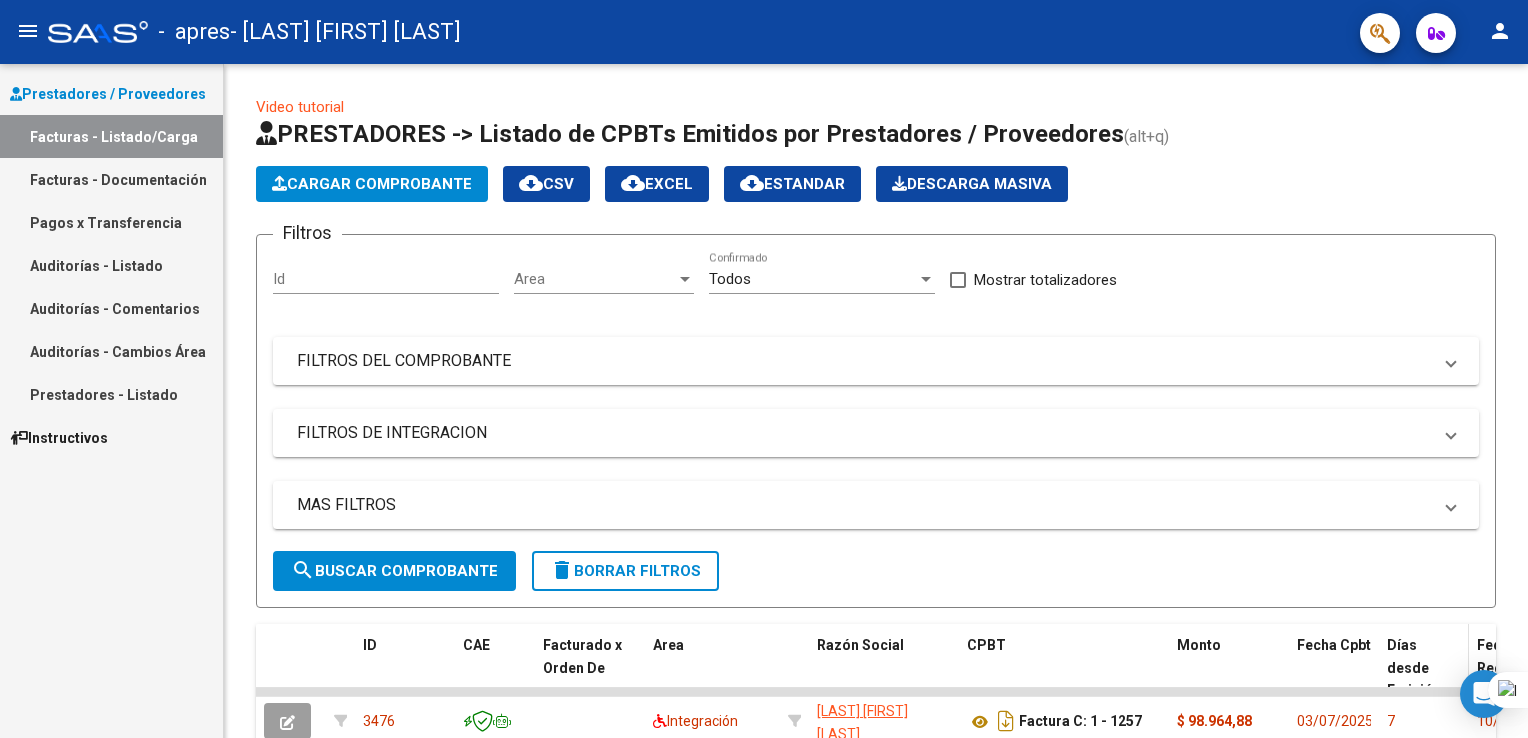 drag, startPoint x: 1523, startPoint y: 725, endPoint x: 1392, endPoint y: 682, distance: 137.87675 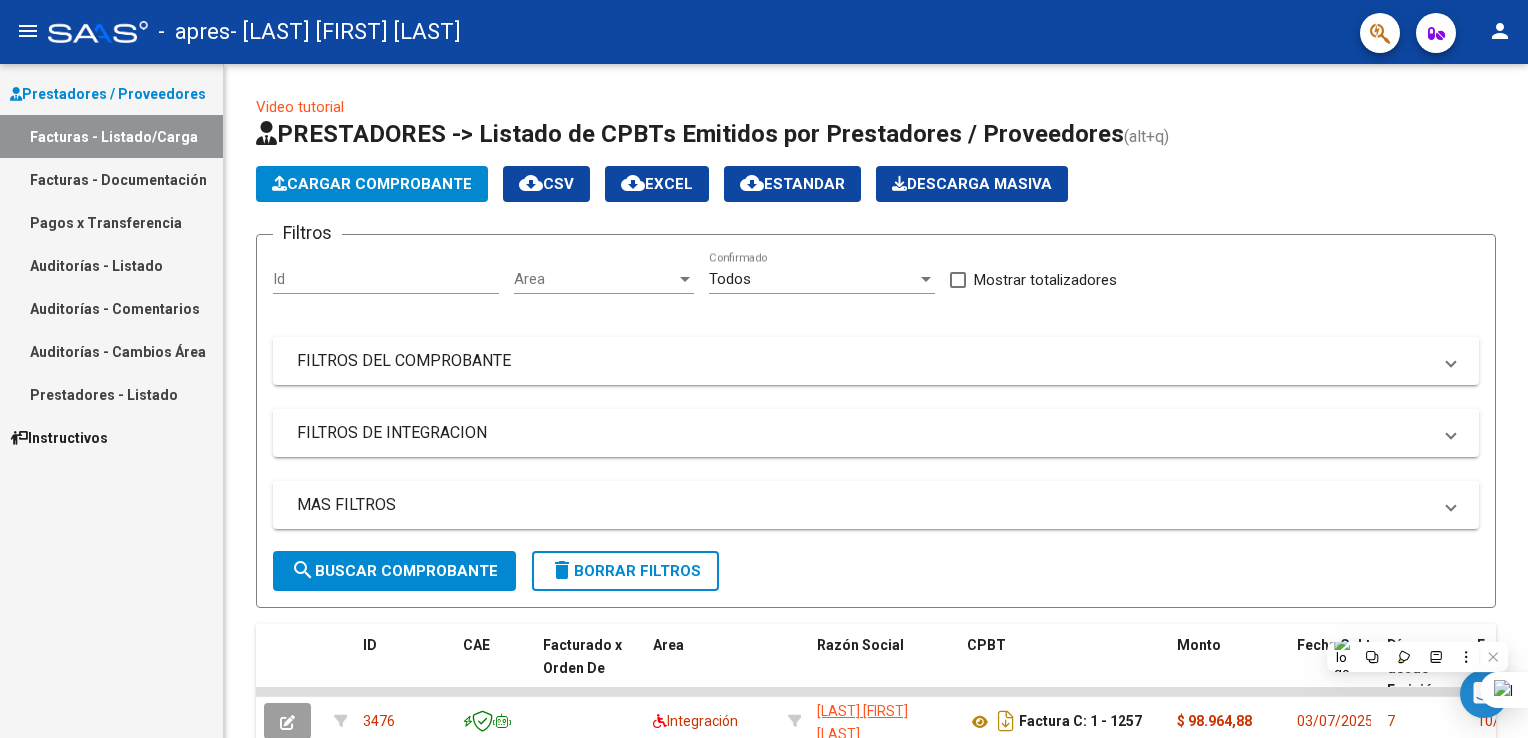 click on "menu -   apres   - GARRIDO ROMINA GABRIELA person    Prestadores / Proveedores Facturas - Listado/Carga Facturas - Documentación Pagos x Transferencia Auditorías - Listado Auditorías - Comentarios Auditorías - Cambios Área Prestadores - Listado    Instructivos  Video tutorial   PRESTADORES -> Listado de CPBTs Emitidos por Prestadores / Proveedores (alt+q)   Cargar Comprobante
cloud_download  CSV  cloud_download  EXCEL  cloud_download  Estandar   Descarga Masiva
Filtros Id Area Area Todos  Confirmado   Mostrar totalizadores   FILTROS DEL COMPROBANTE  Comprobante Tipo Comprobante Tipo Start date – Fec. Comprobante Desde / Hasta Días Emisión Desde(cant. días) Días Emisión Hasta(cant. días) CUIT / Razón Social Pto. Venta Nro. Comprobante Código SSS CAE Válido CAE Válido Todos  Cargado Módulo Hosp. Todos  Tiene facturacion Apócrifa Hospital Refes  FILTROS DE INTEGRACION  Período De Prestación Campos del Archivo de Rendición Devuelto x SSS (dr_envio) Todos  Tipo de Registro –" at bounding box center [764, 369] 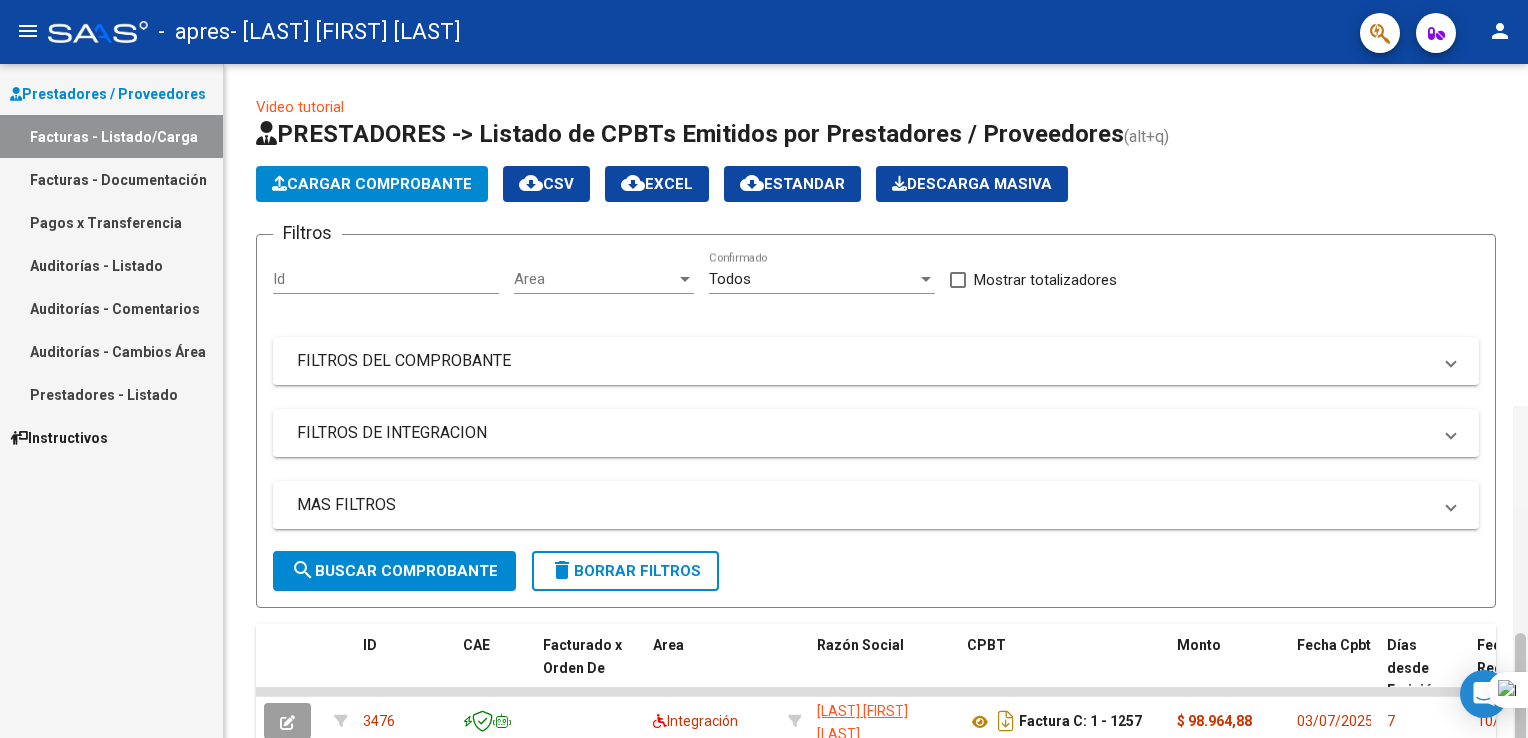 scroll, scrollTop: 342, scrollLeft: 0, axis: vertical 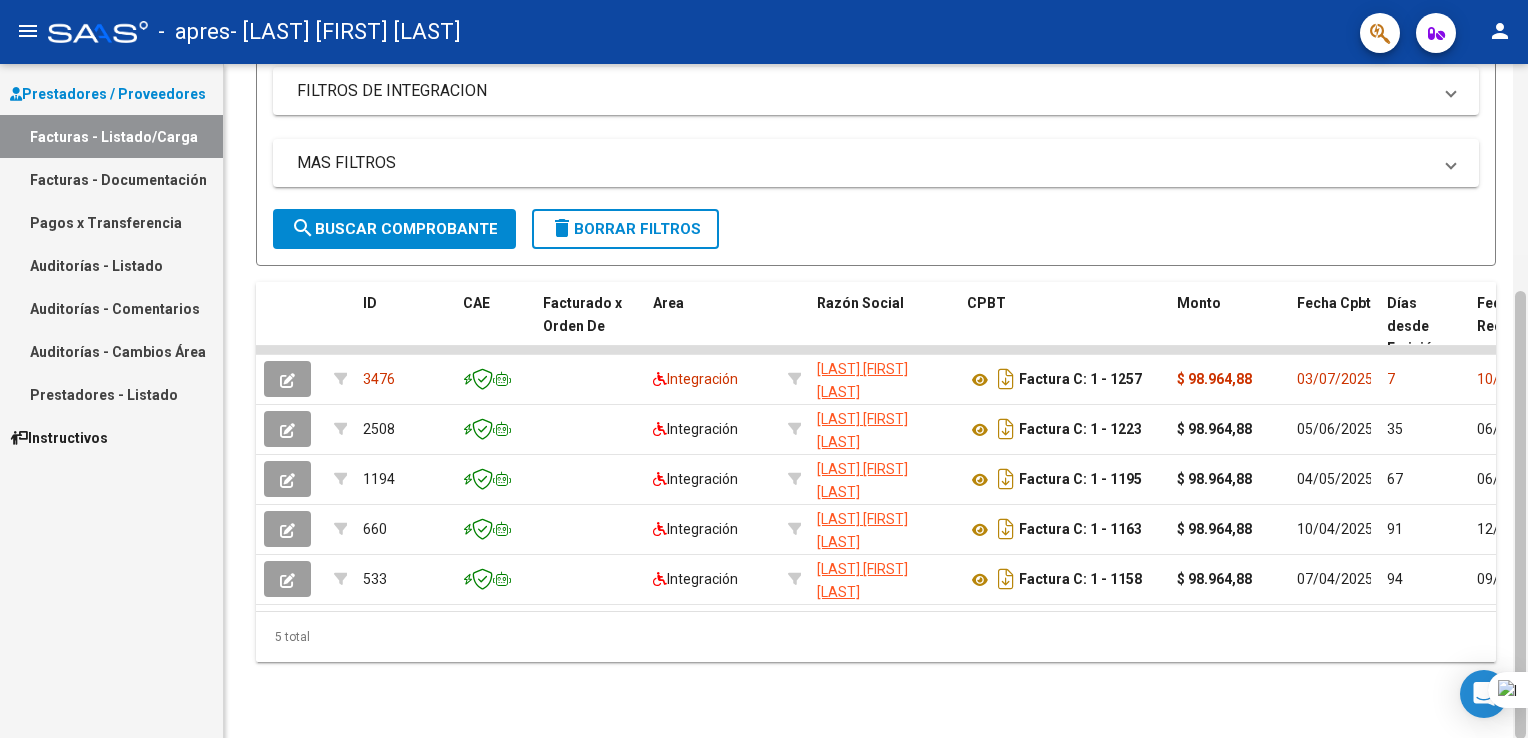 click 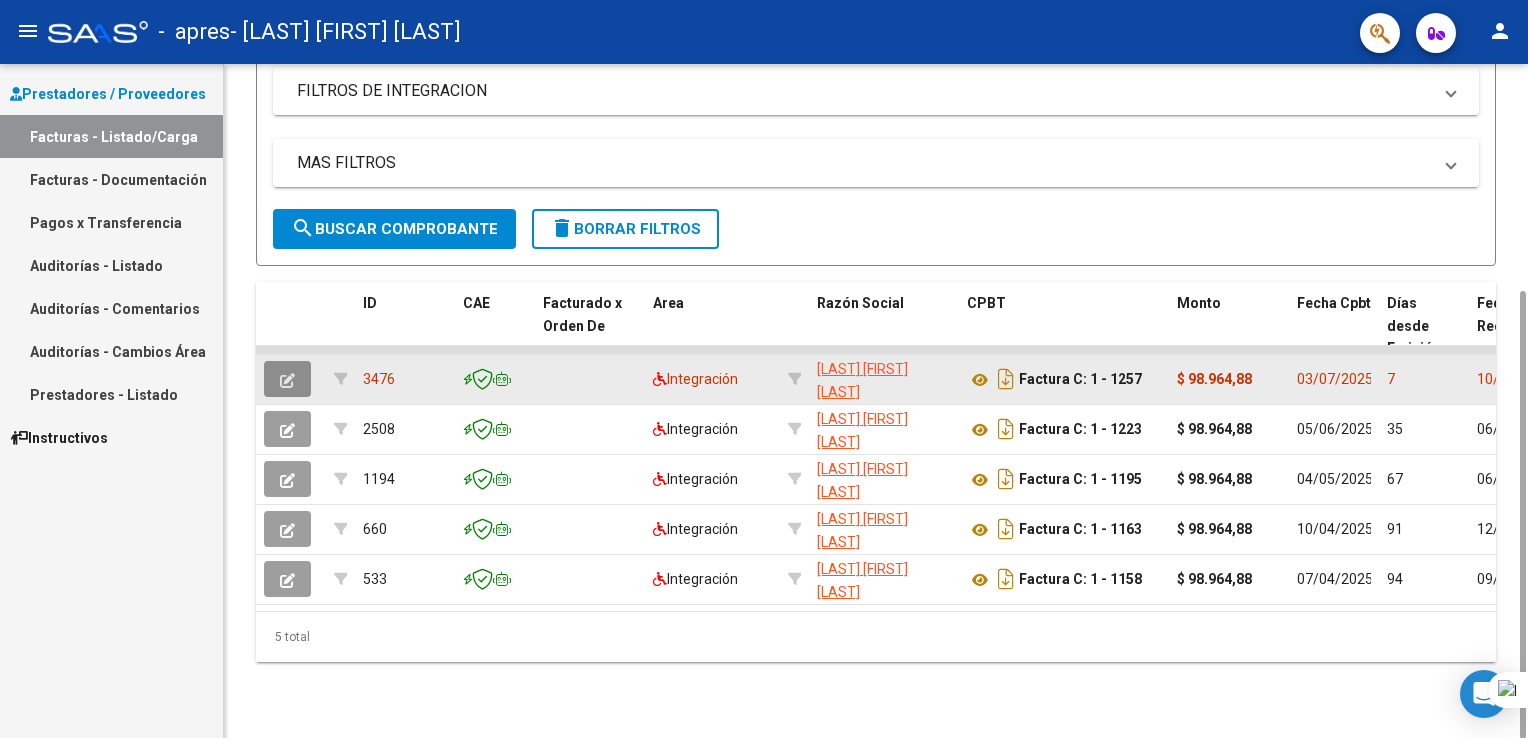 click 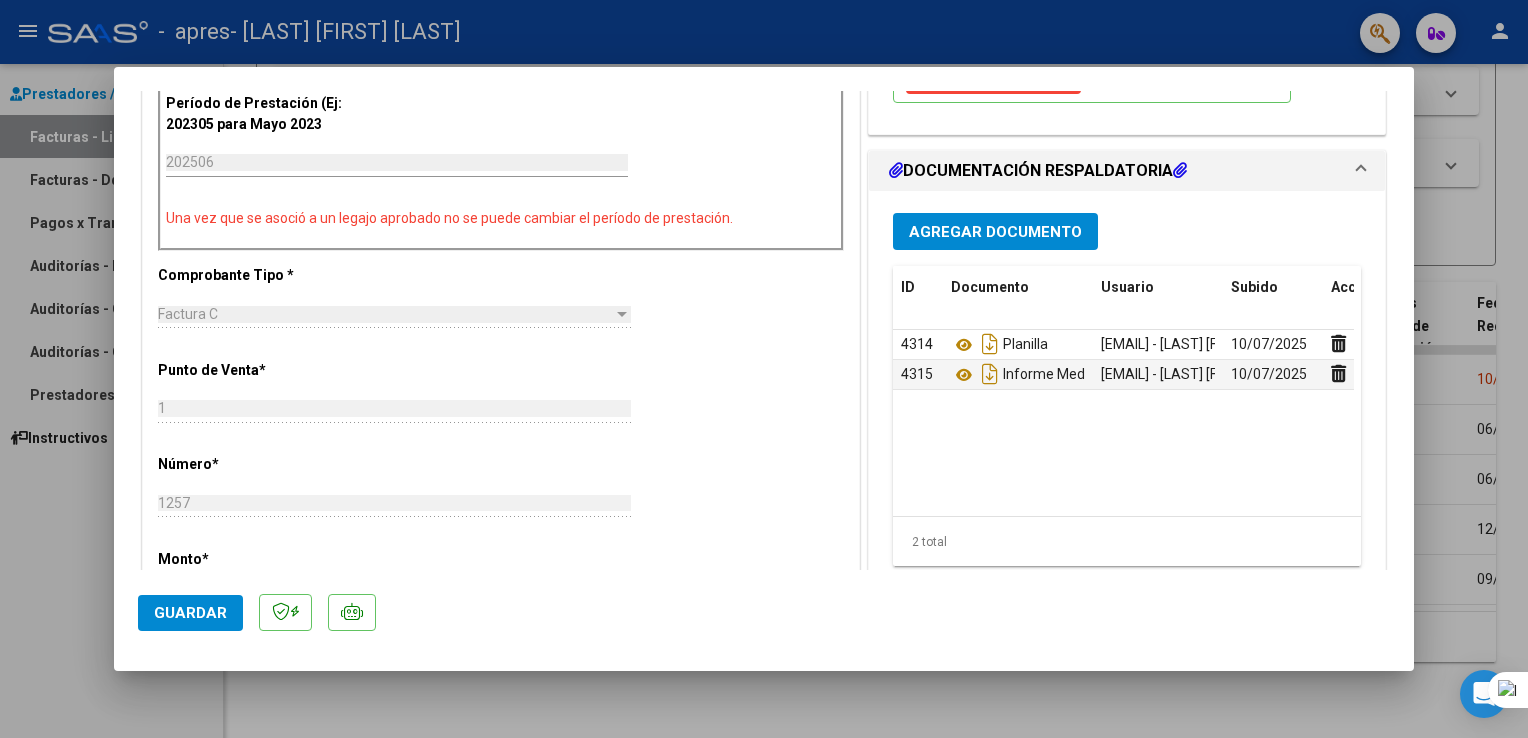 scroll, scrollTop: 520, scrollLeft: 0, axis: vertical 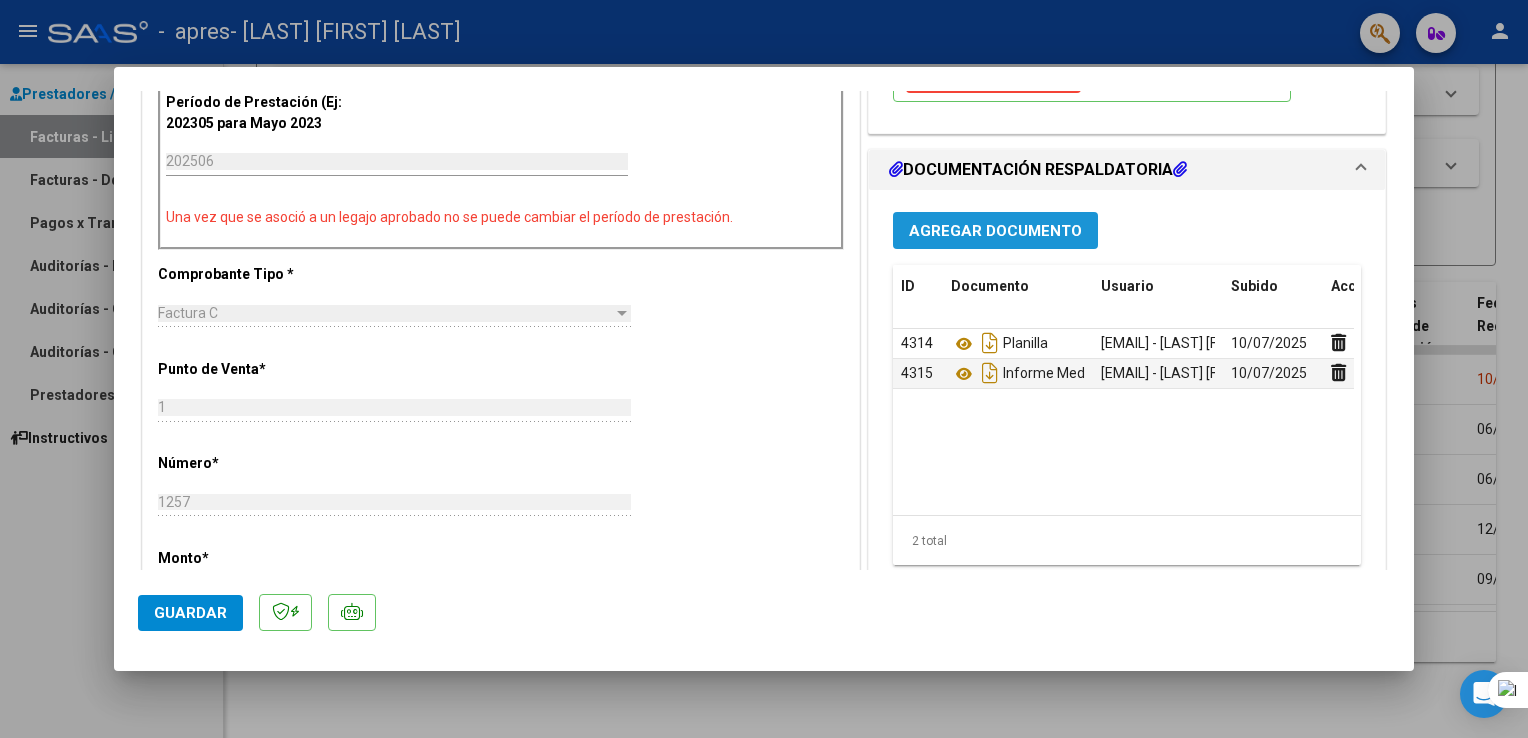 click on "Agregar Documento" at bounding box center (995, 231) 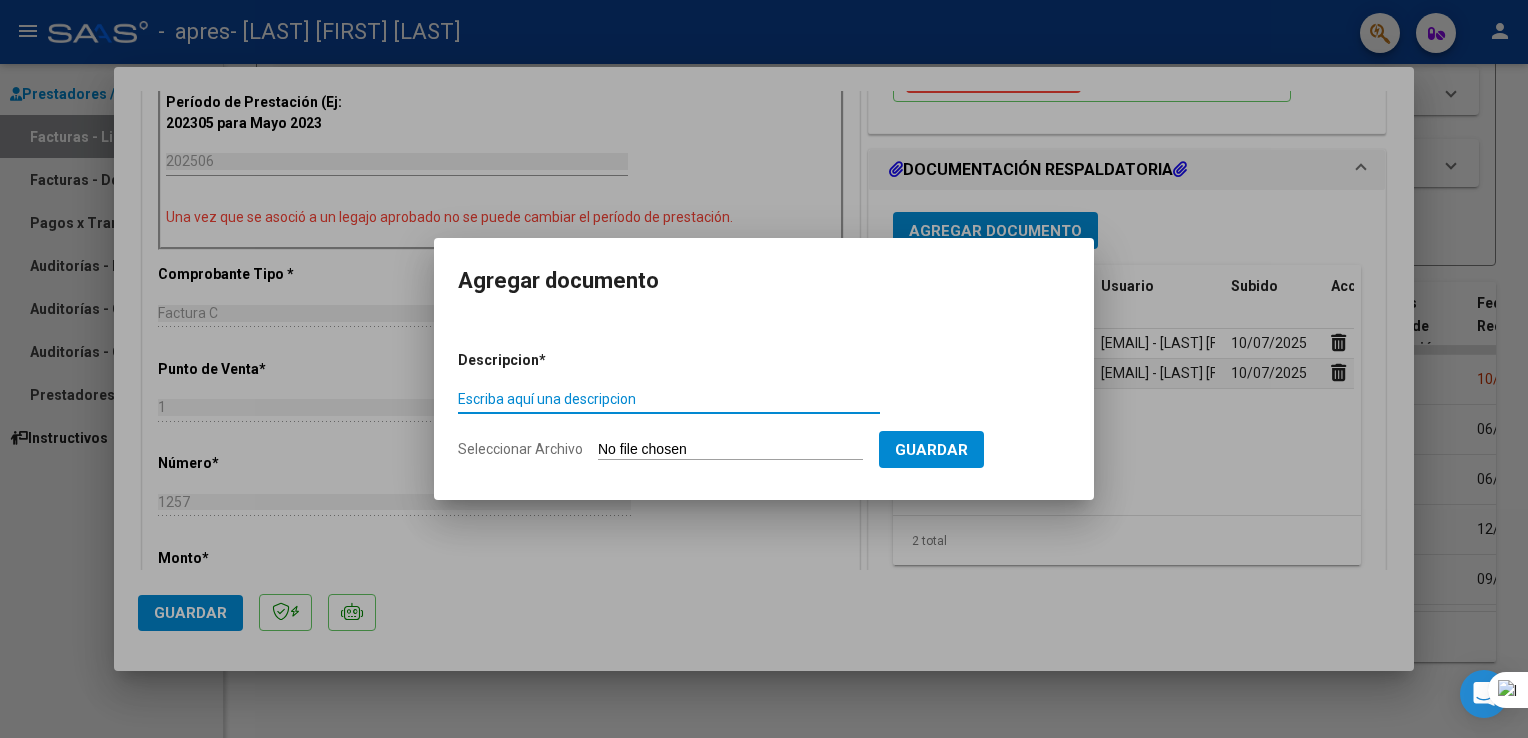 click on "Escriba aquí una descripcion" at bounding box center [669, 399] 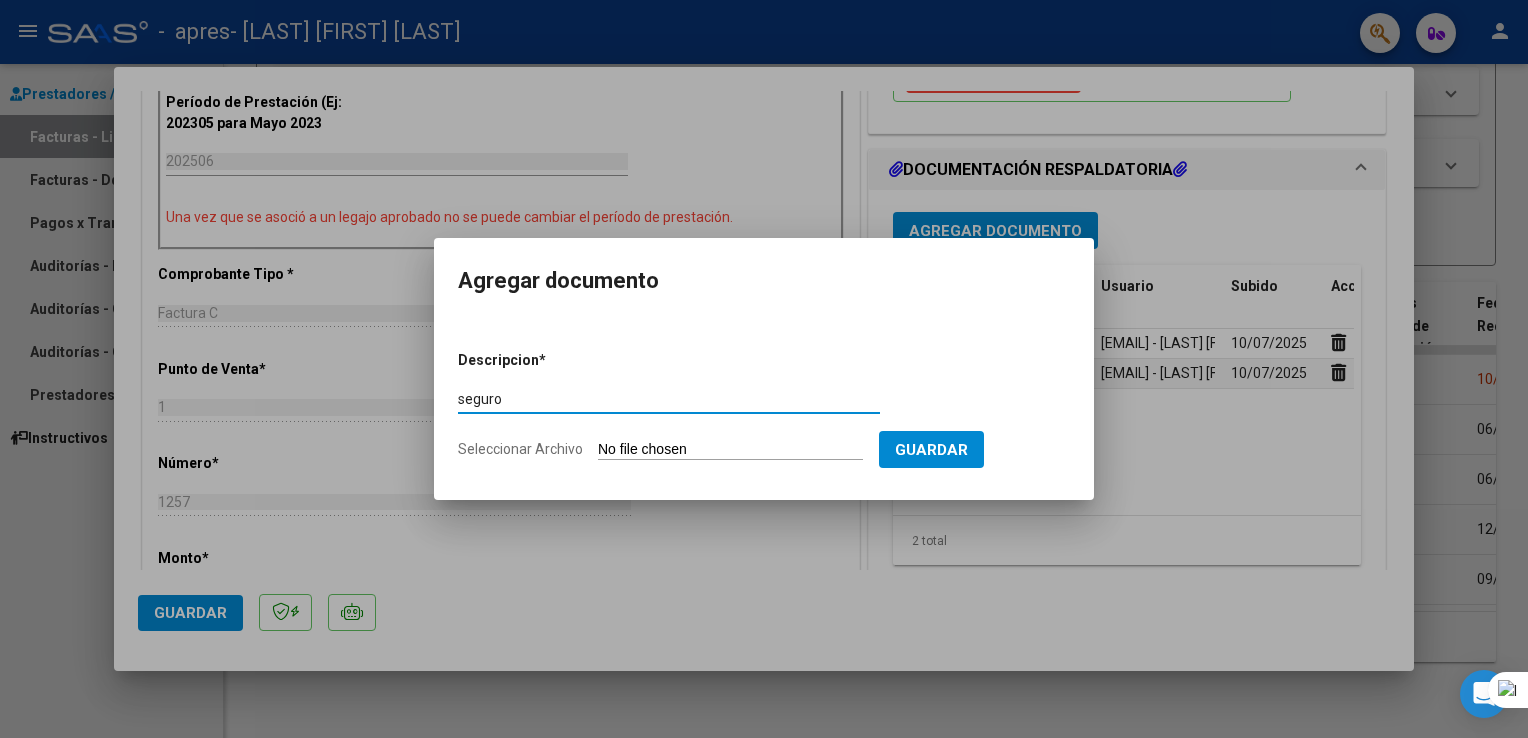 type on "seguro" 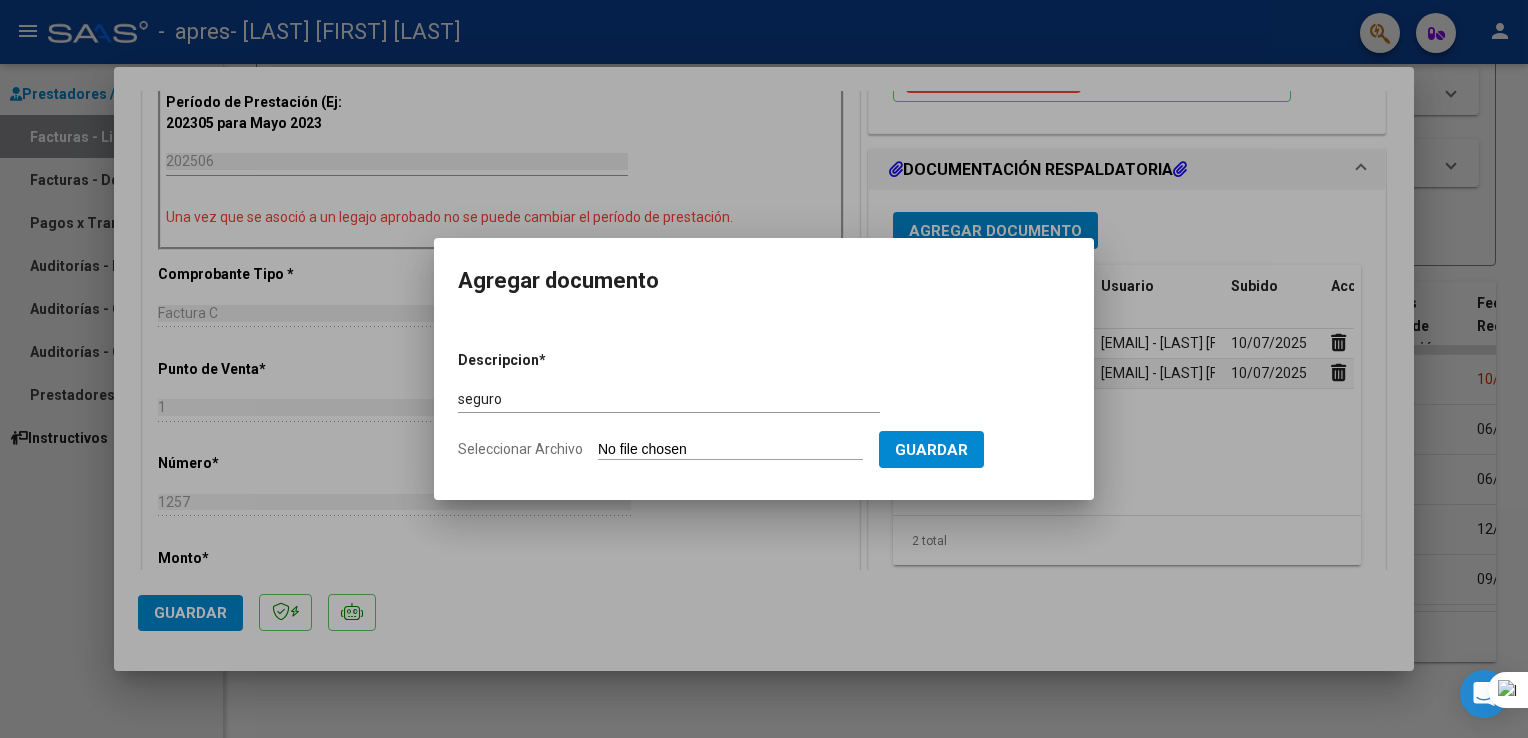 click on "Seleccionar Archivo" at bounding box center (730, 450) 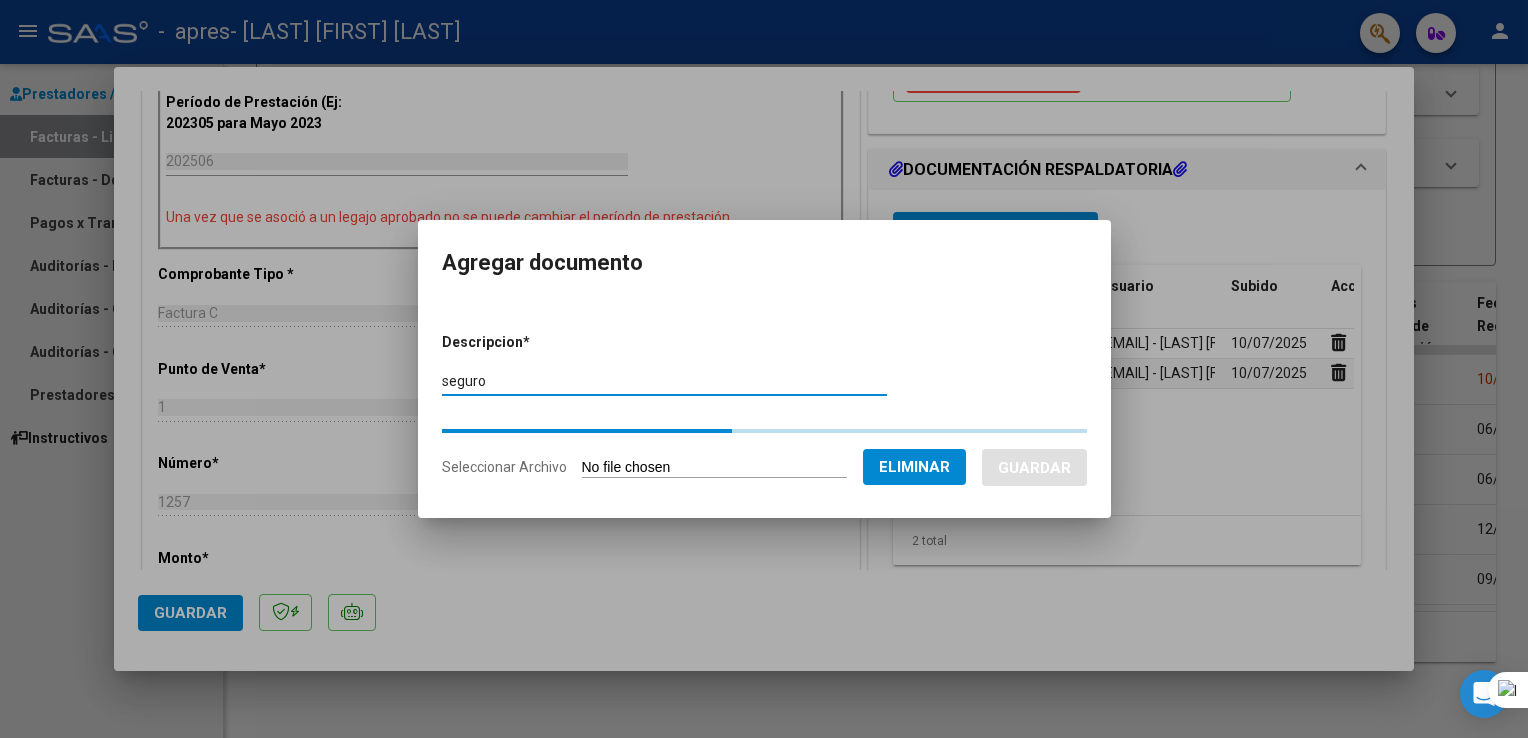 click on "seguro" at bounding box center (664, 381) 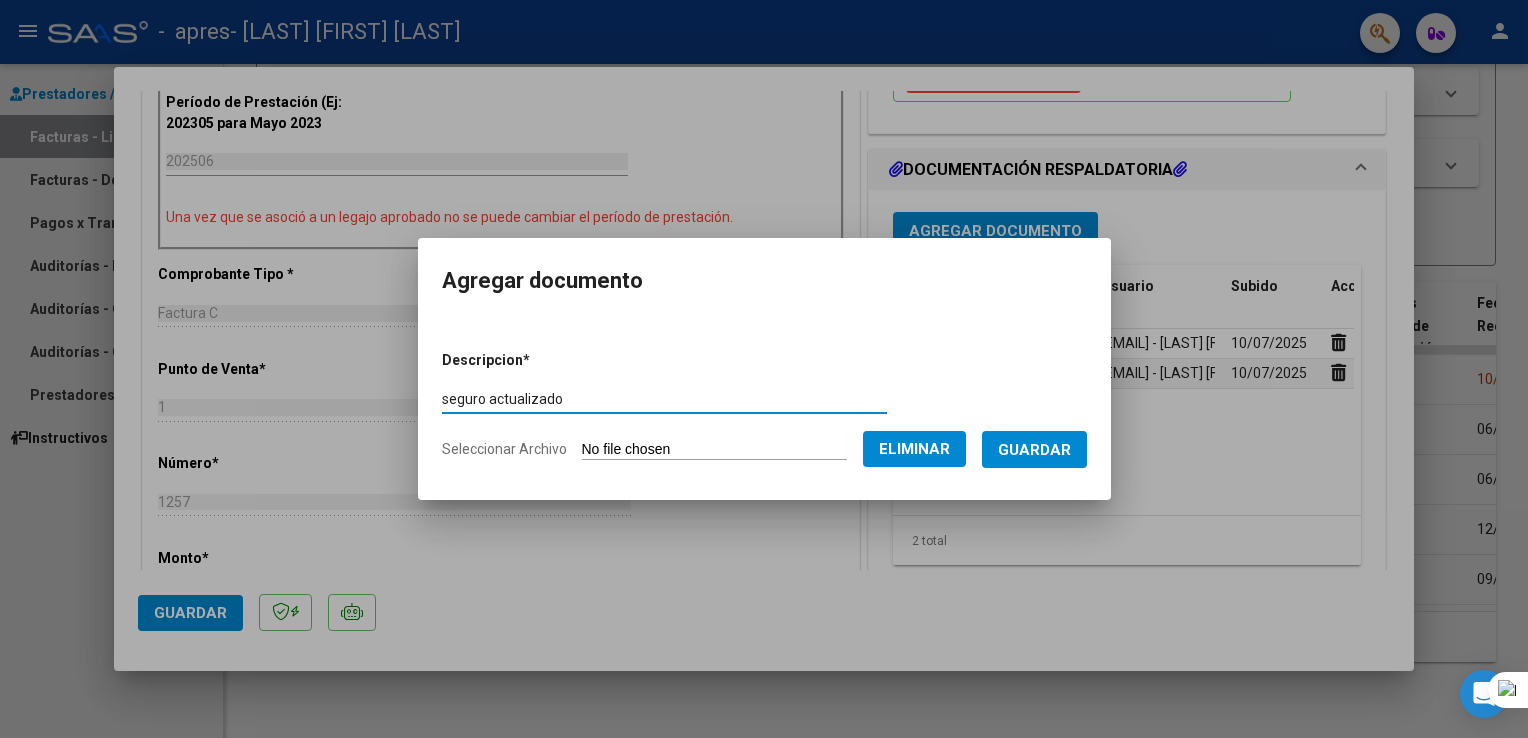 type on "seguro actualizado" 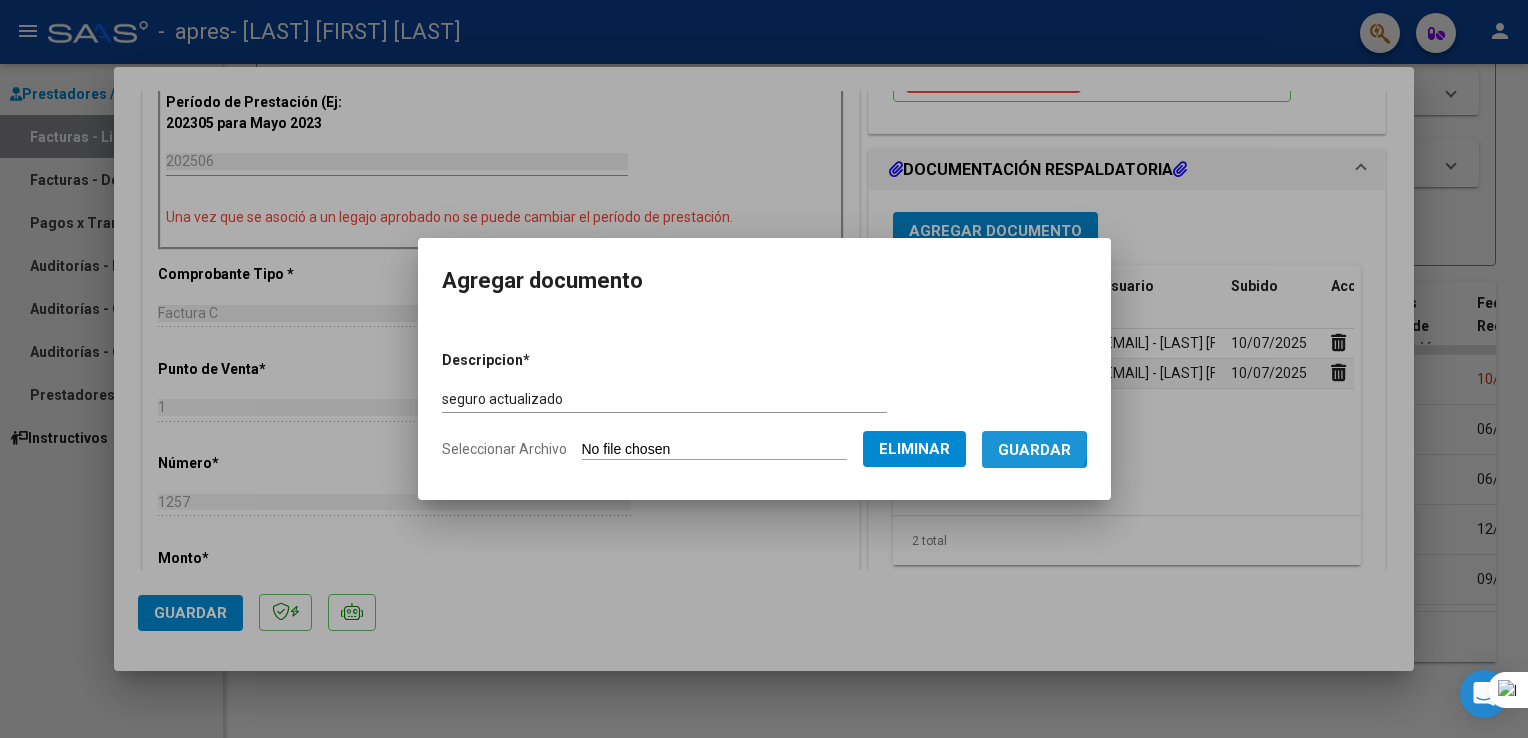 click on "Guardar" at bounding box center (1034, 450) 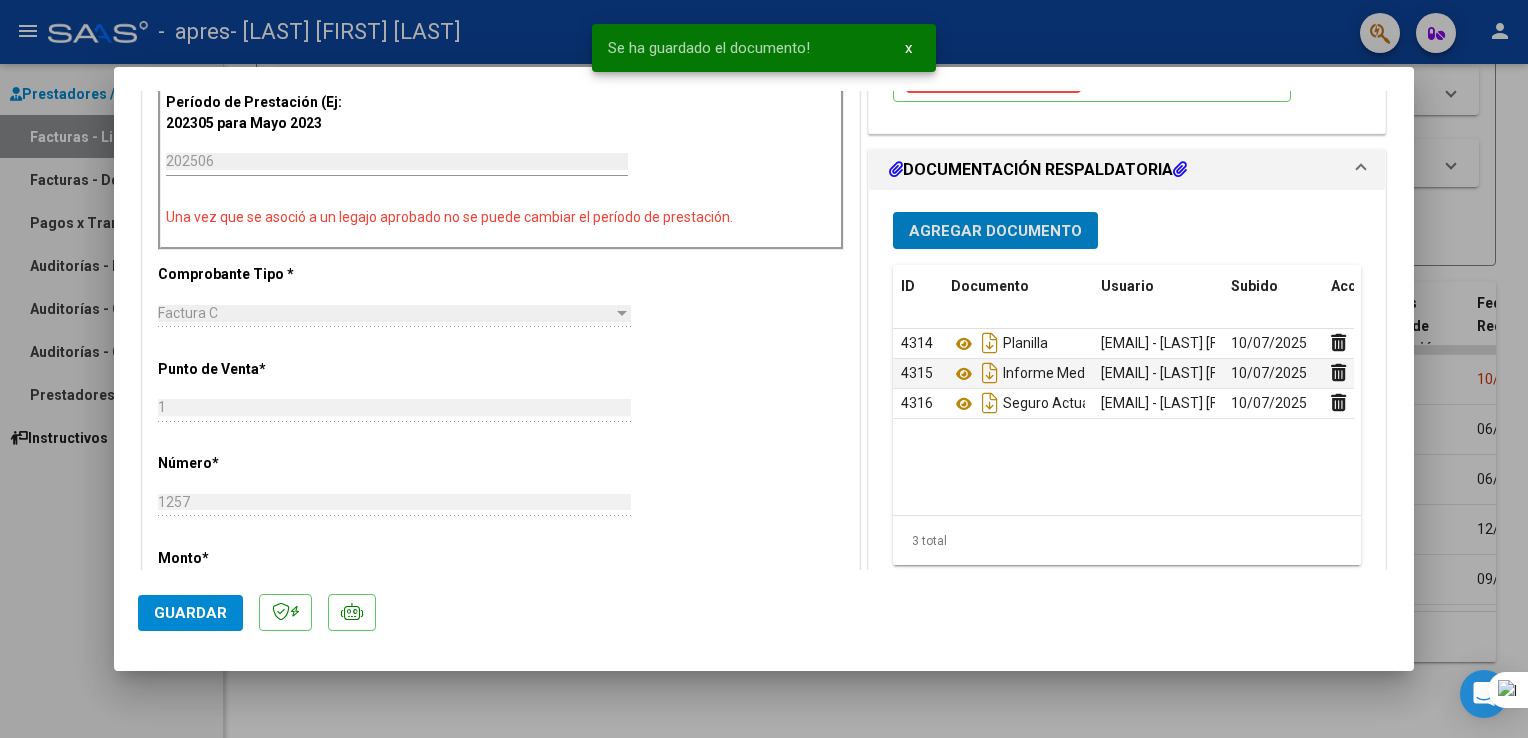 click on "Guardar" 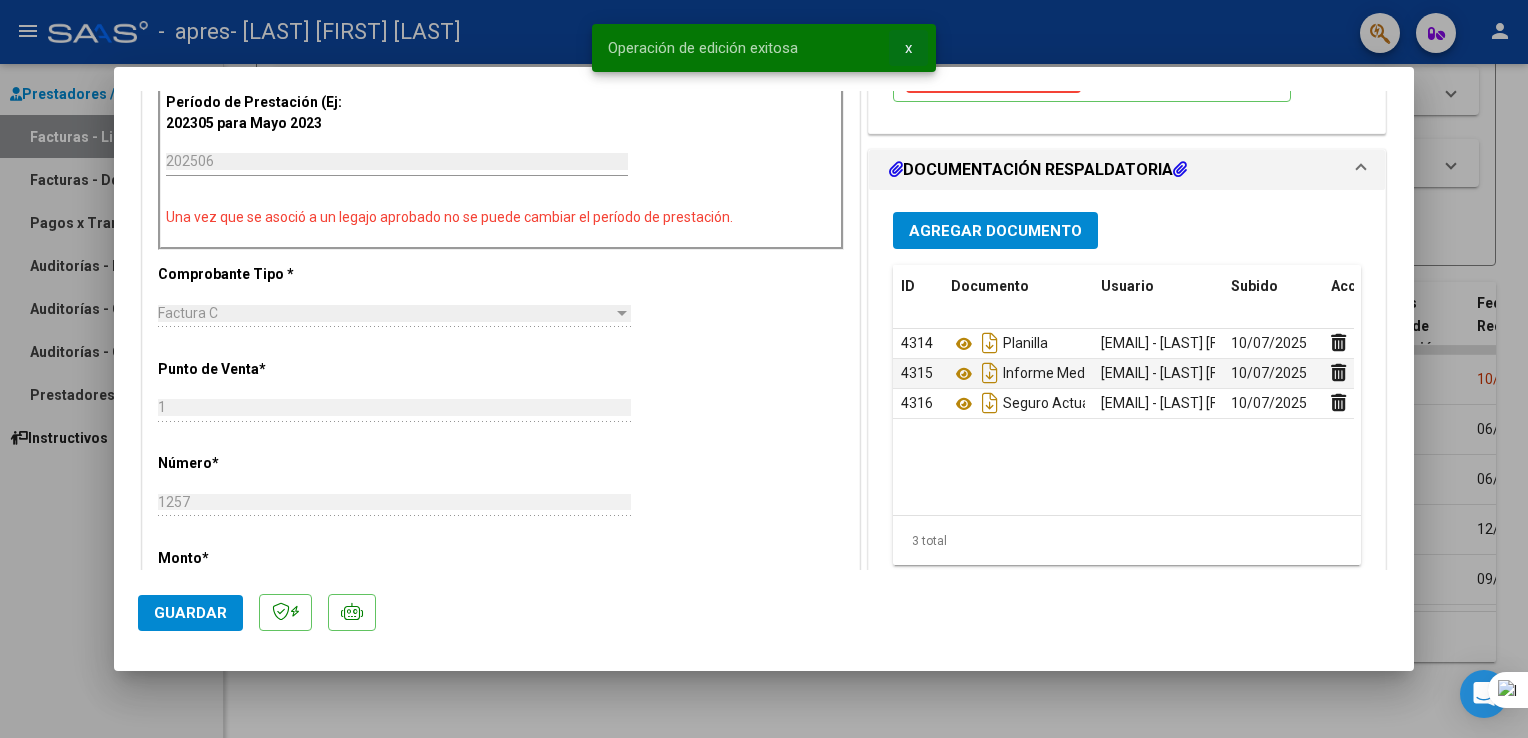 click on "x" at bounding box center (908, 48) 